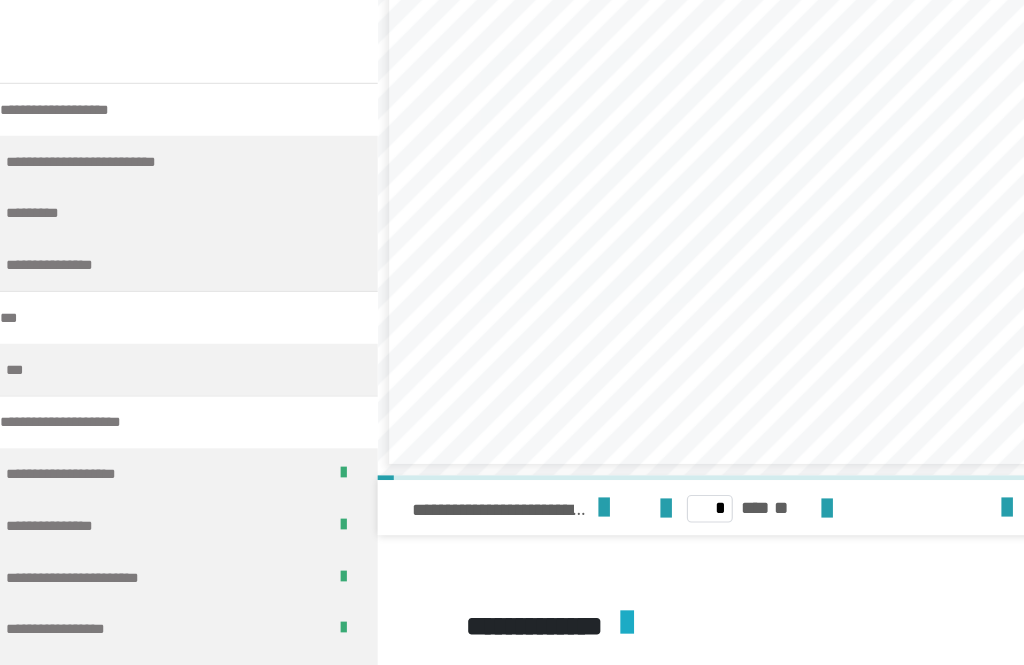 scroll, scrollTop: 1948, scrollLeft: 24, axis: both 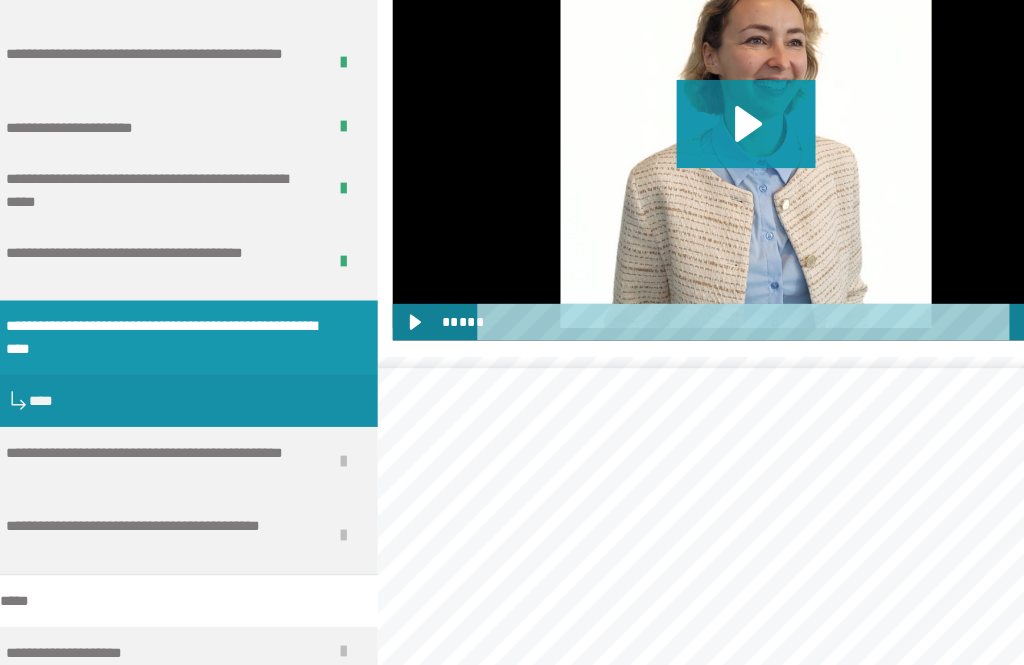 click 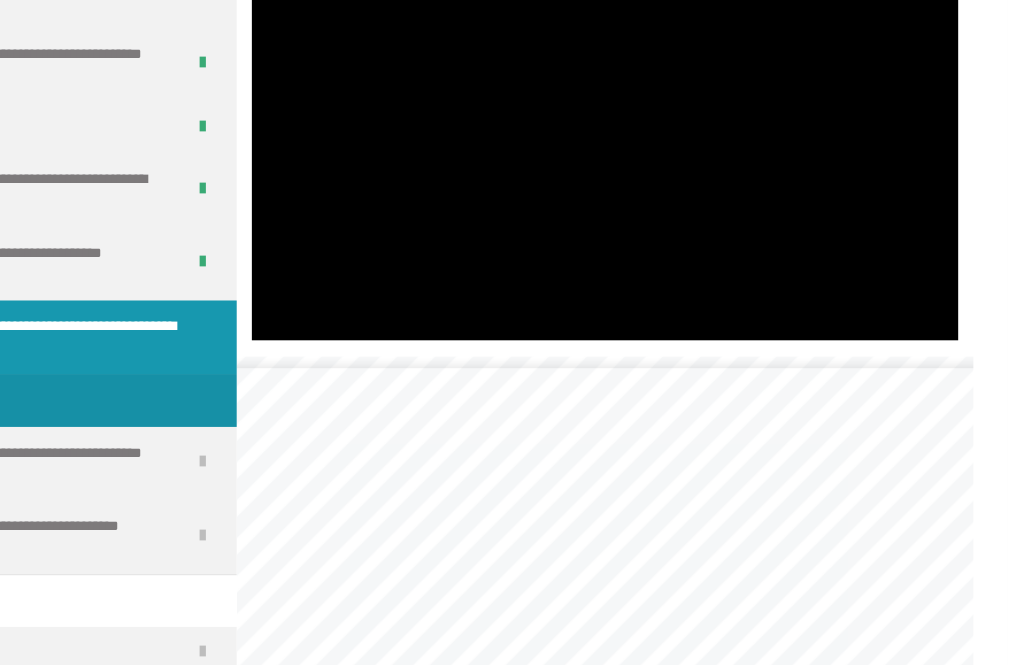 scroll, scrollTop: 1603, scrollLeft: 0, axis: vertical 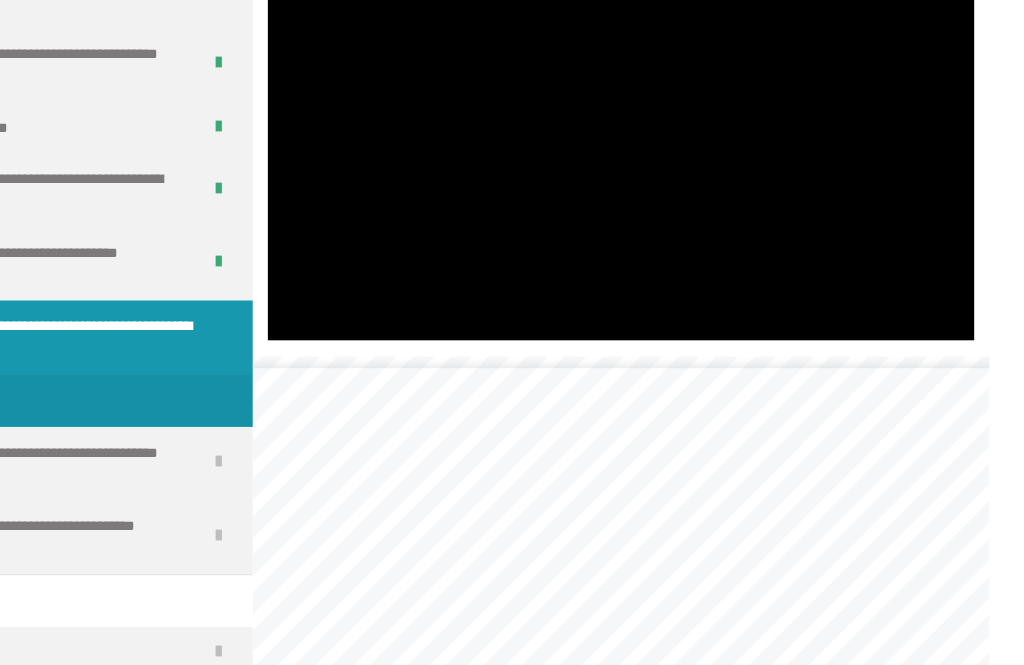 click at bounding box center (673, 124) 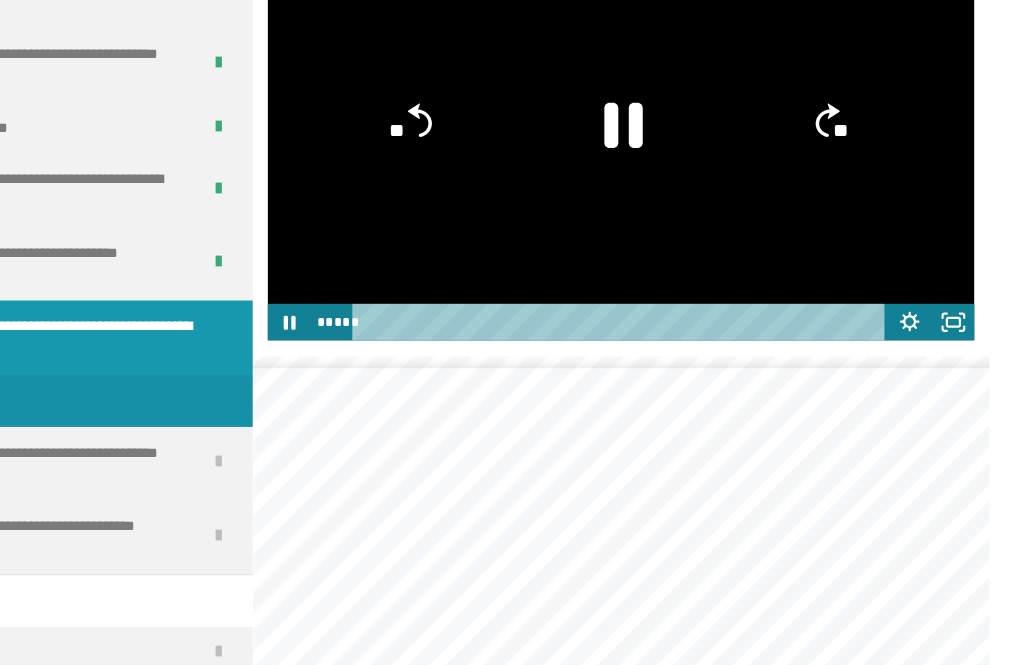 click 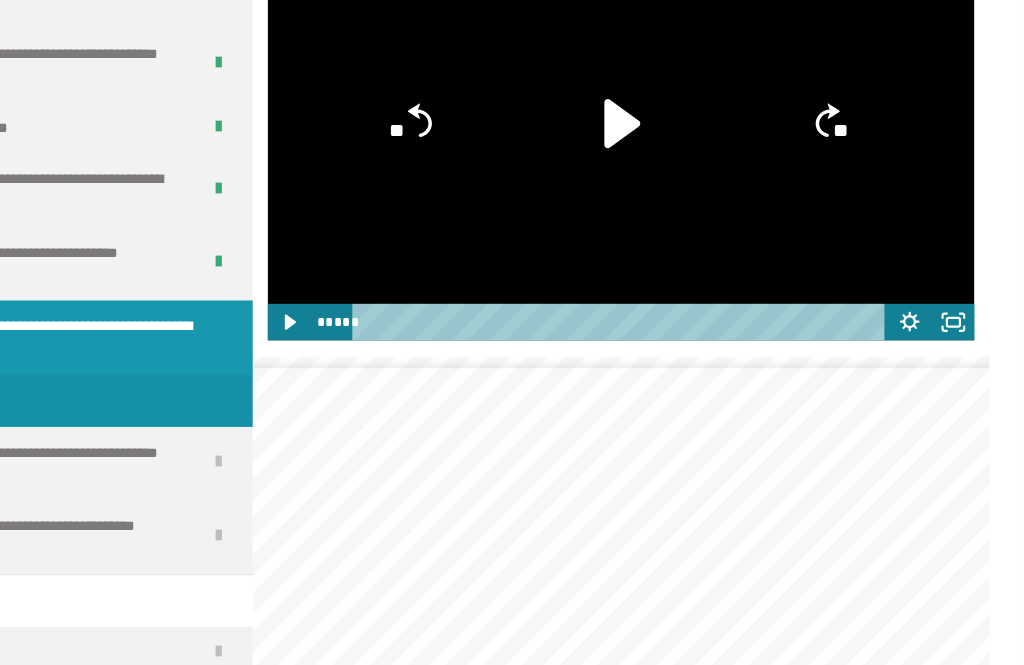 click 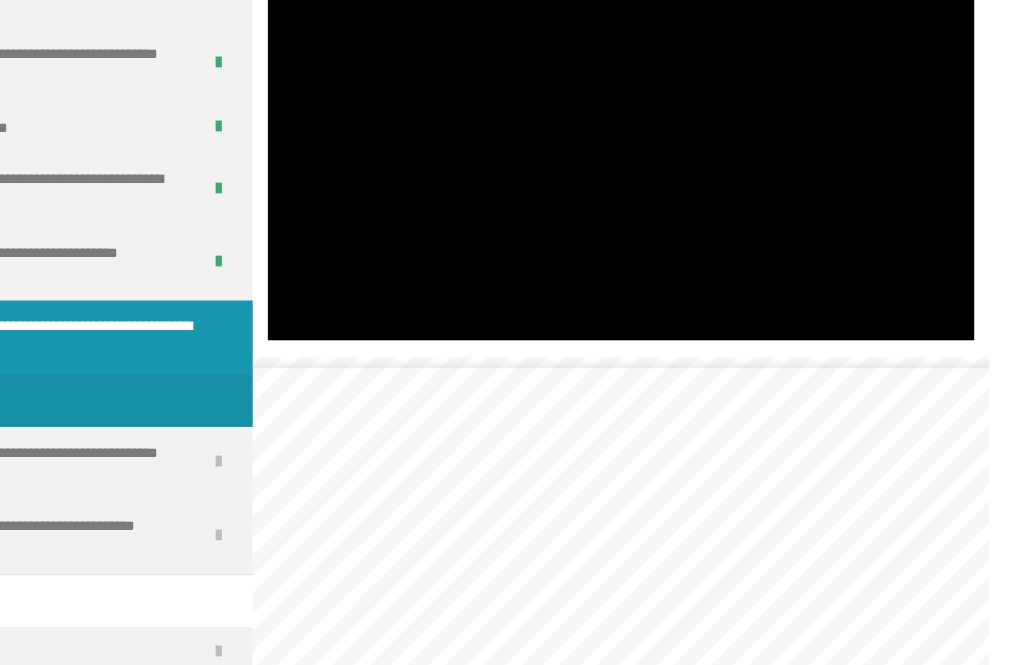 click at bounding box center [673, 124] 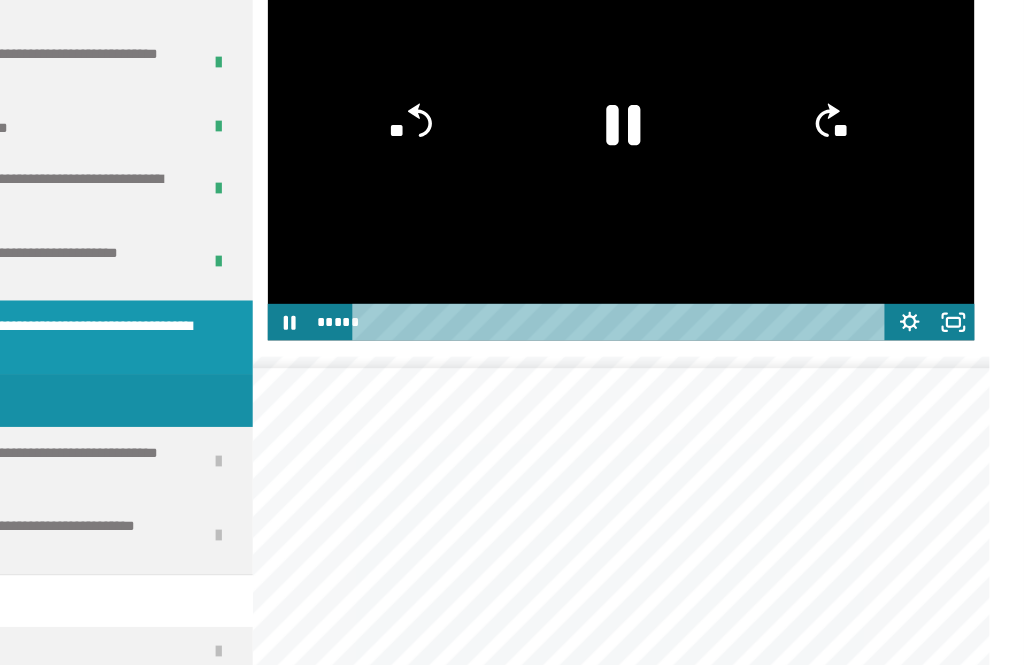 click 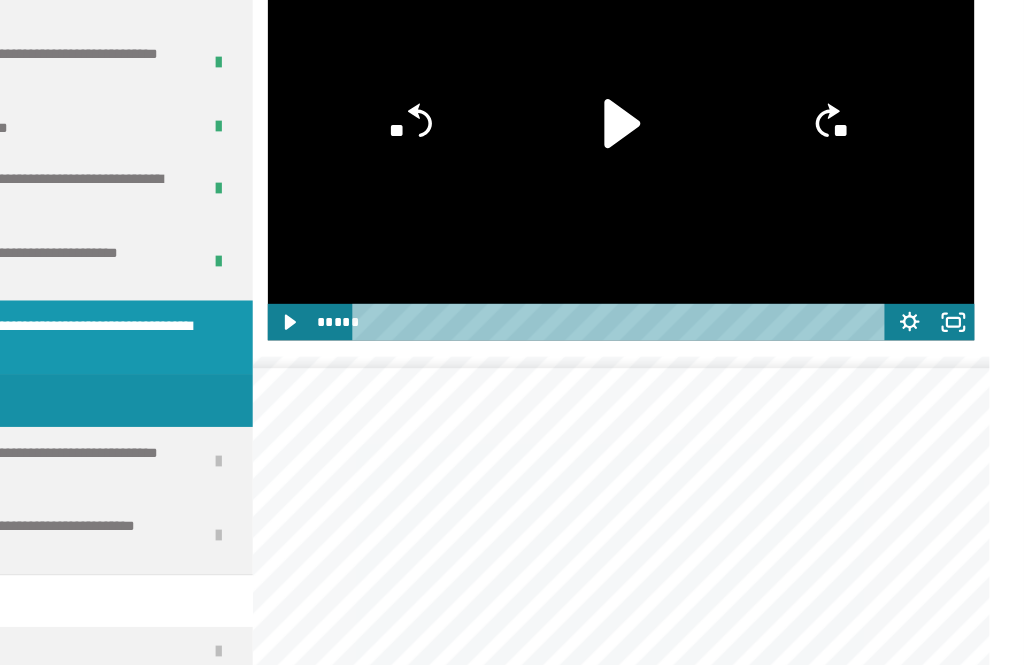 click 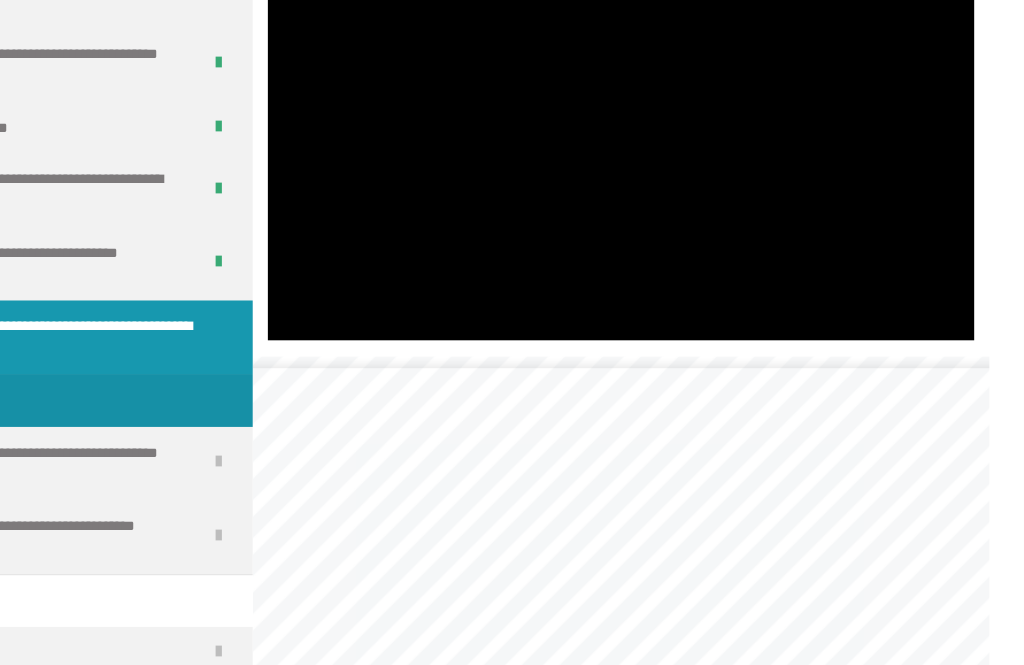 click at bounding box center [673, 124] 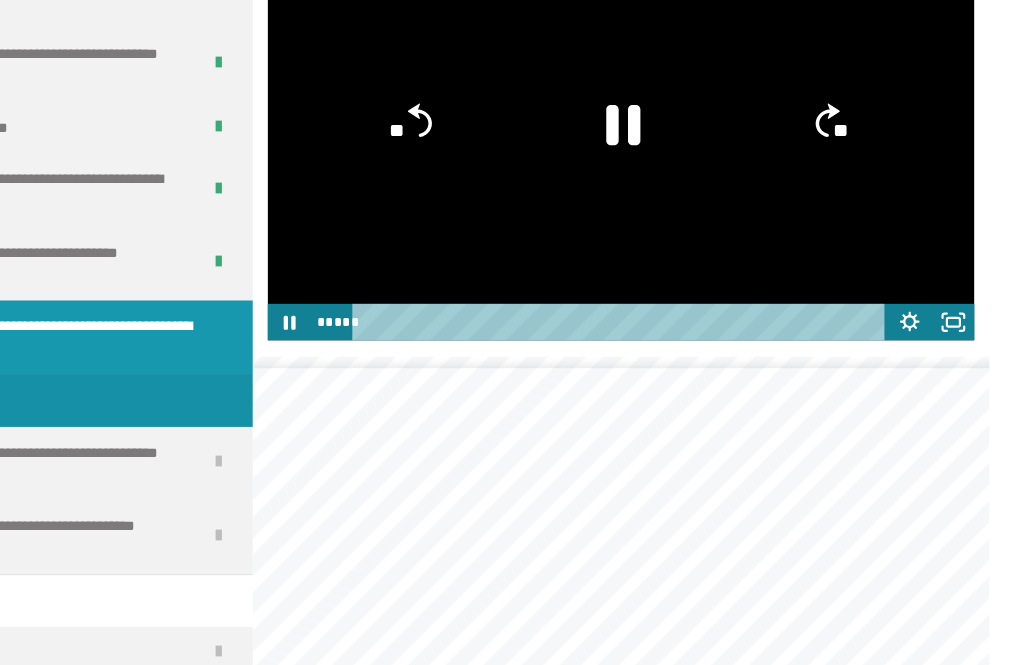 click 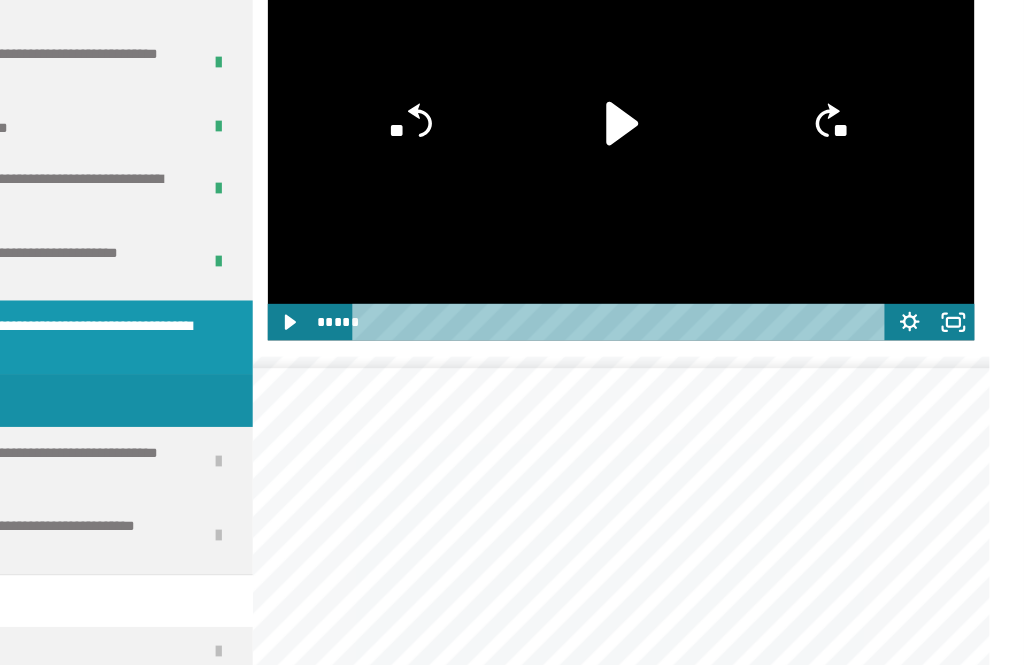 click on "**" 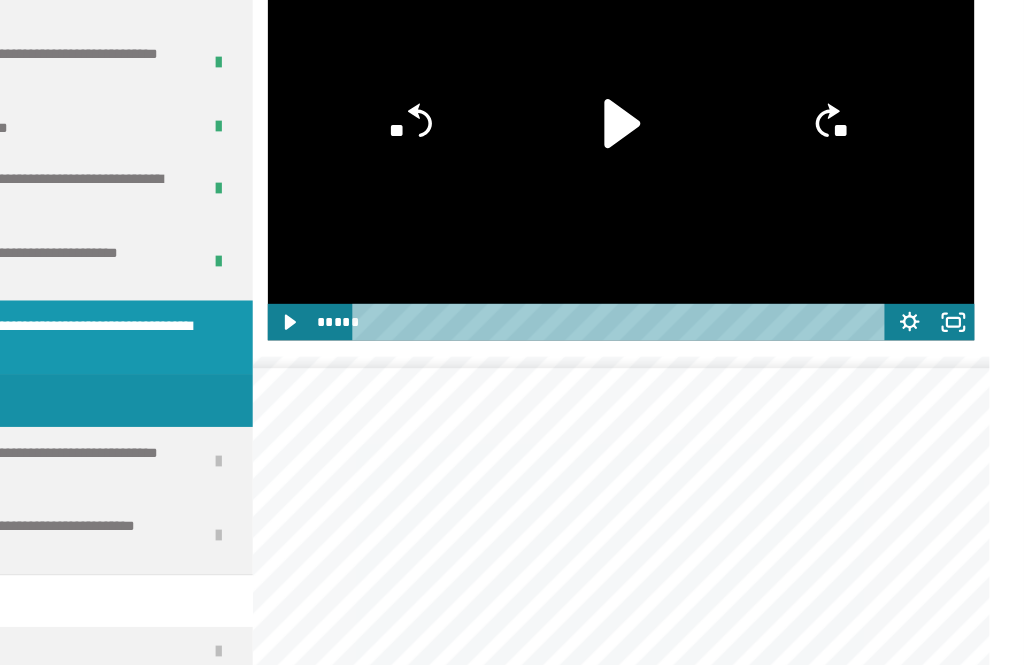 click 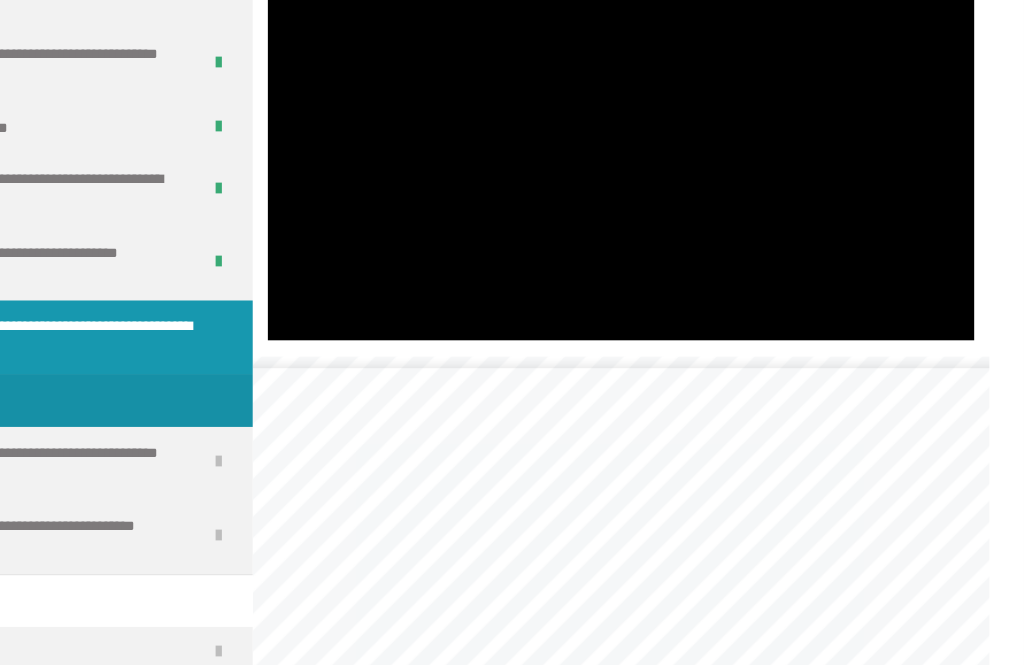 click at bounding box center [673, 124] 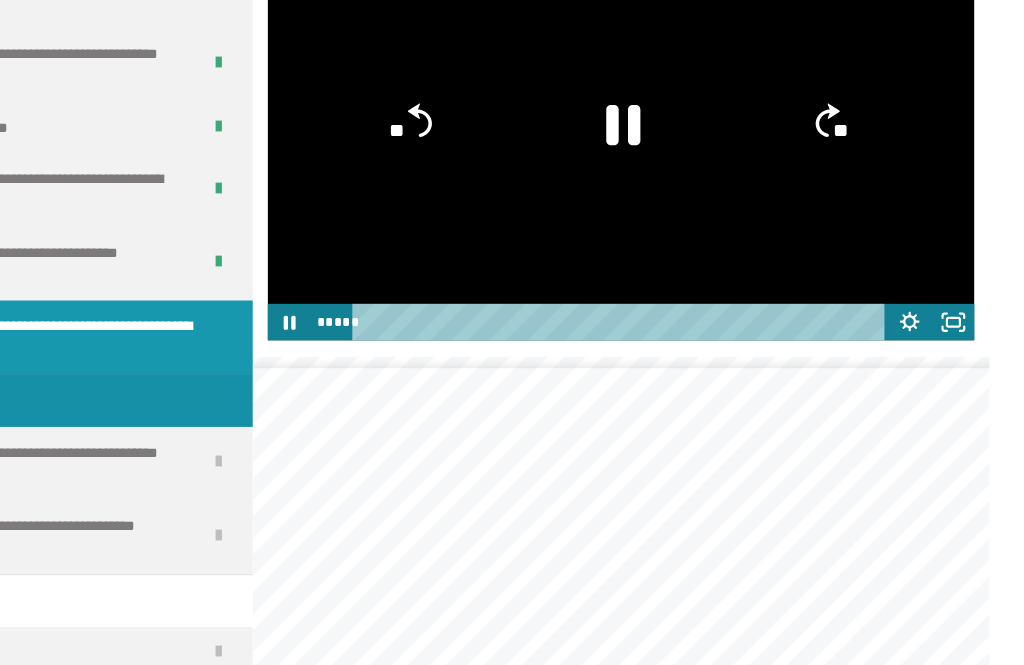 click 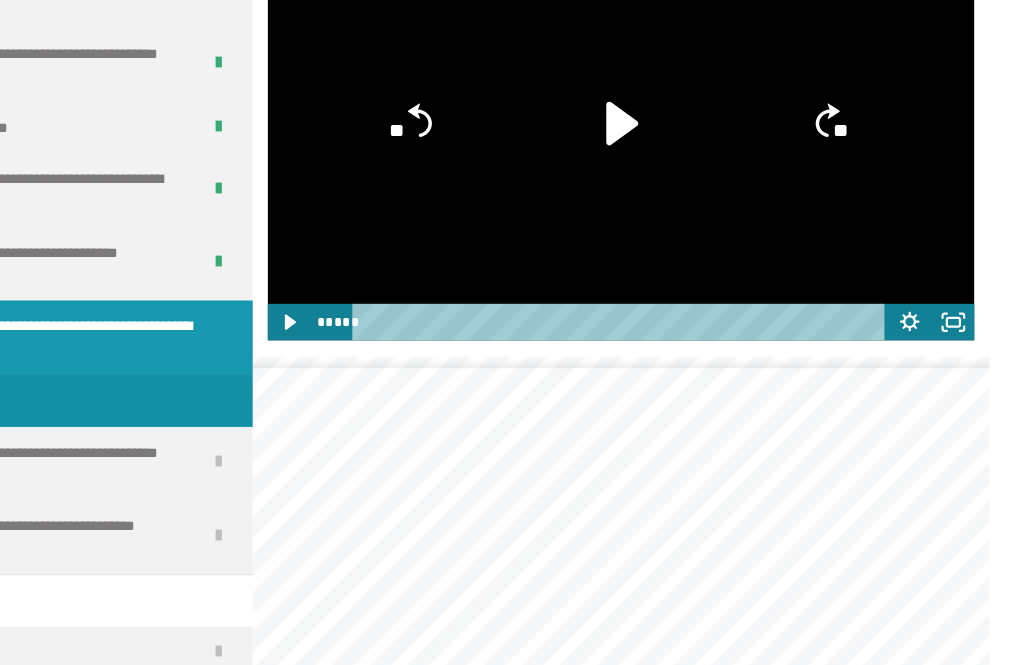click 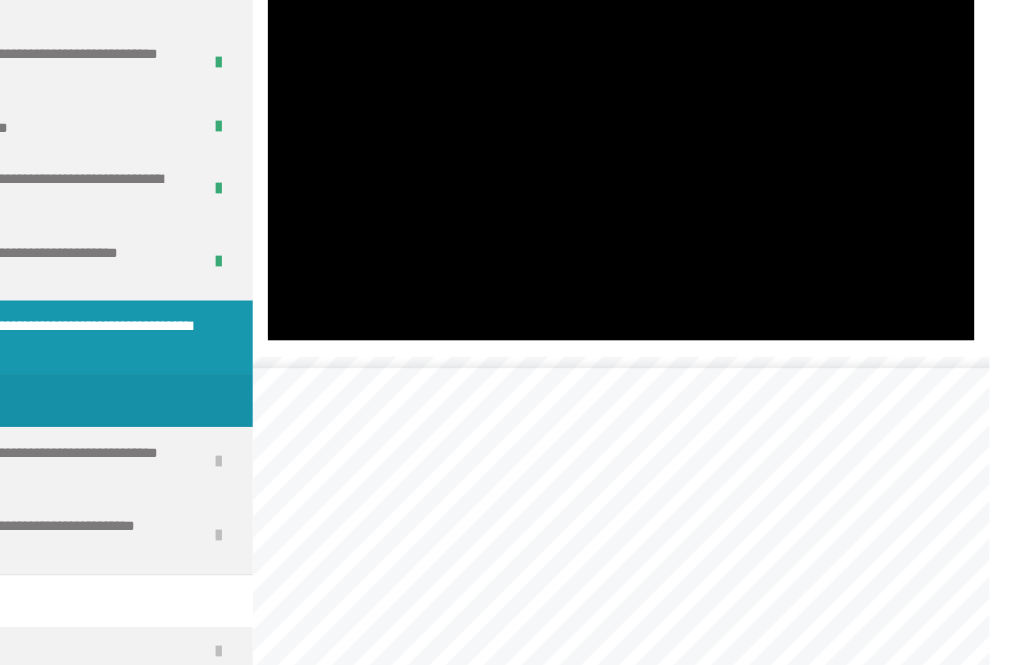 click at bounding box center [673, 124] 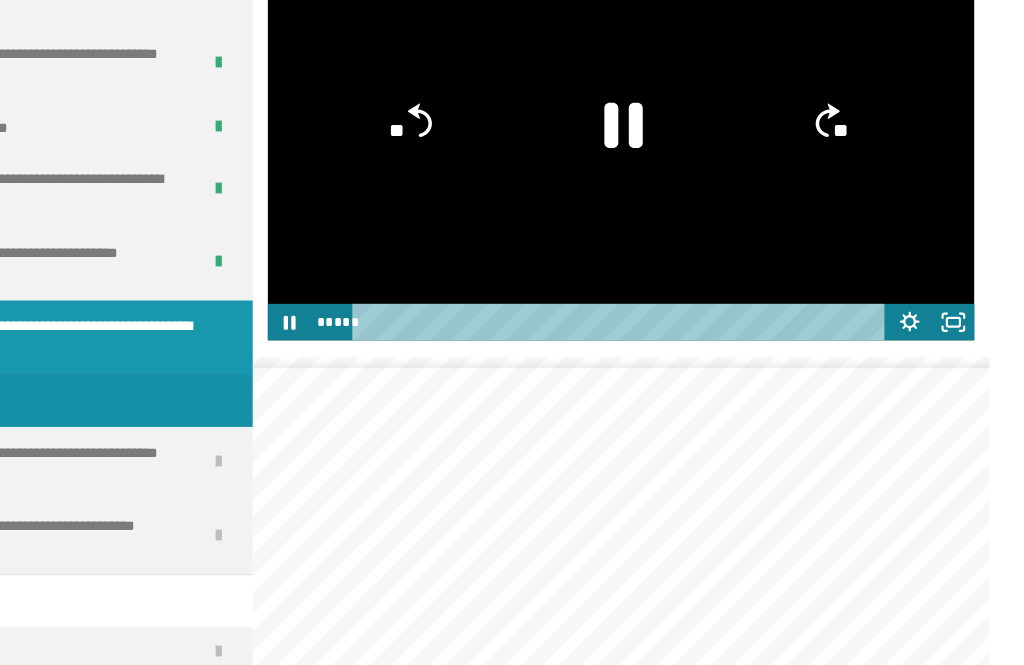 click 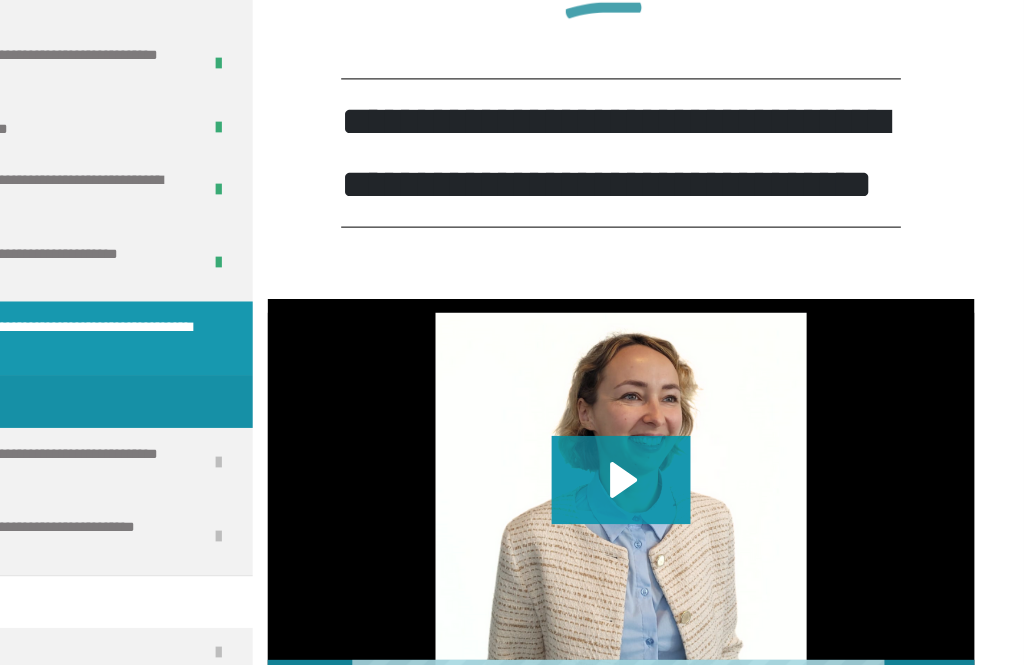 scroll, scrollTop: 1684, scrollLeft: 0, axis: vertical 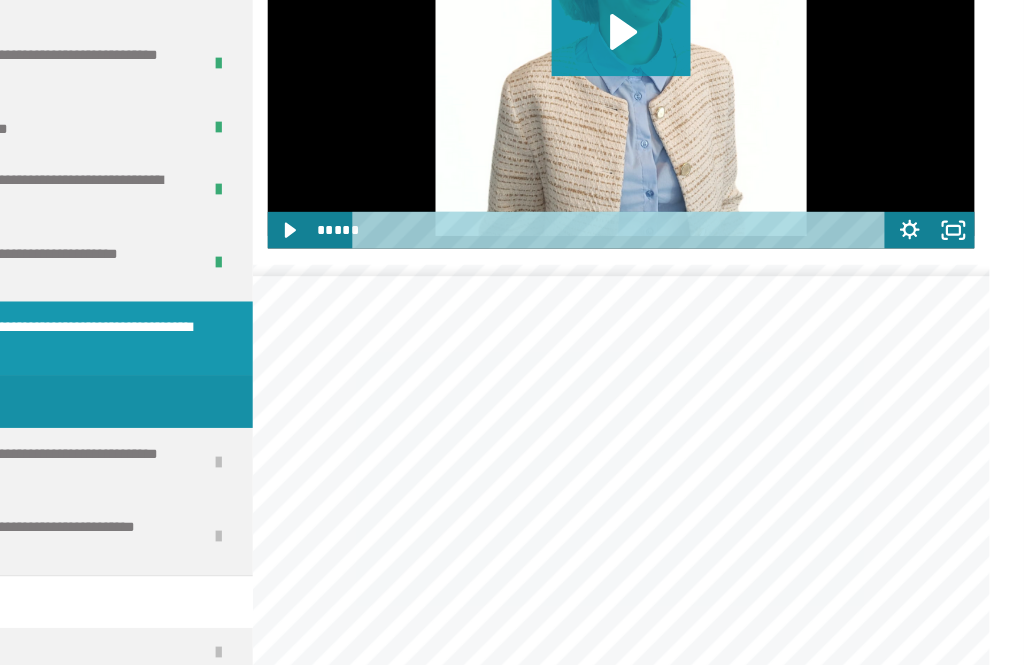 click 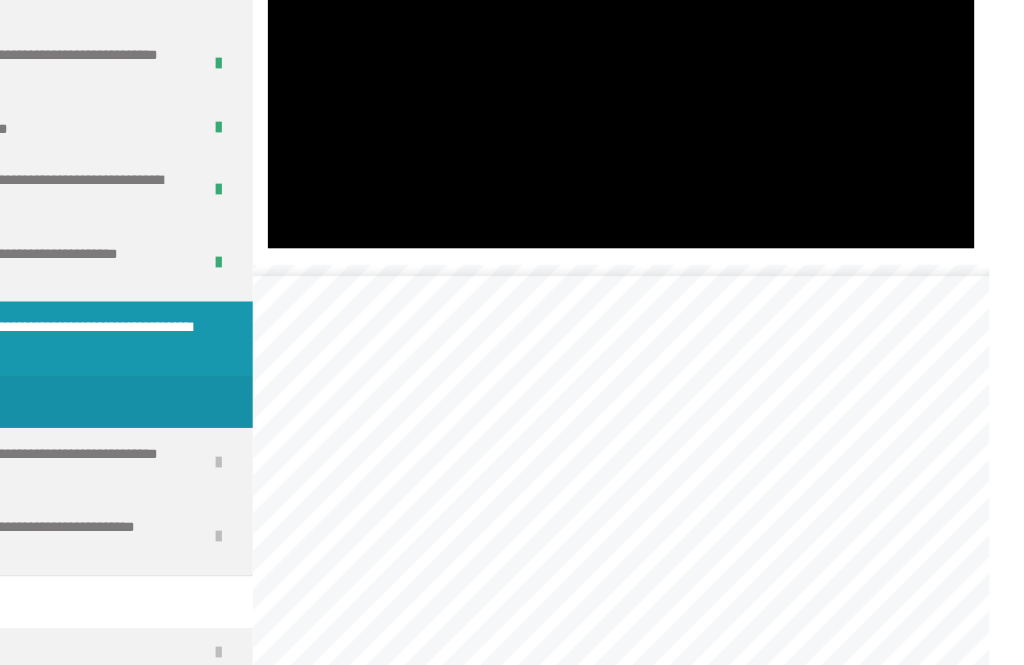 click at bounding box center [673, 43] 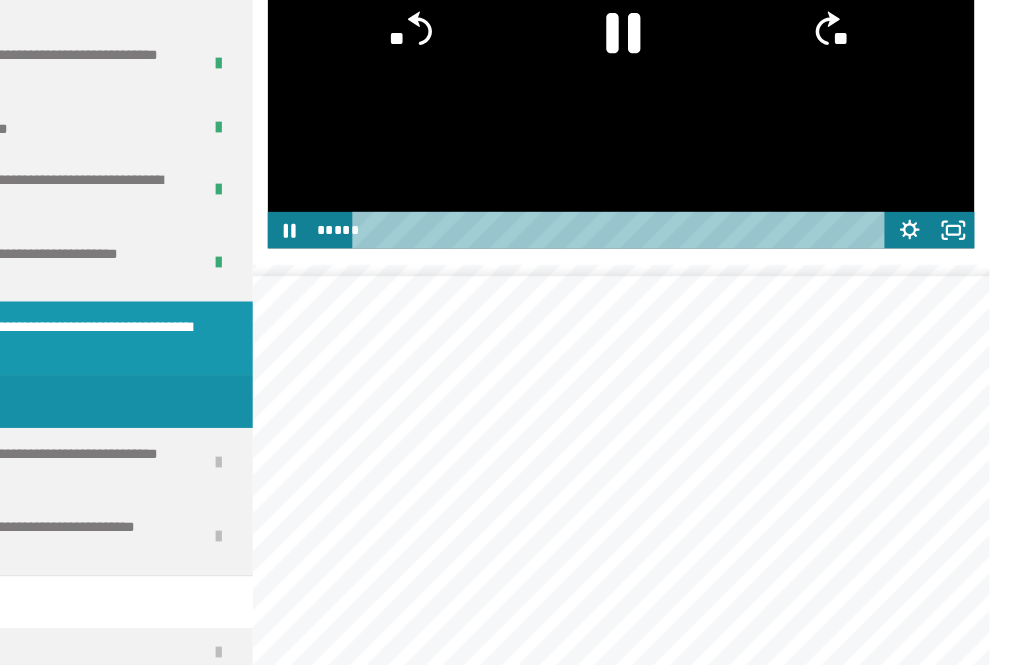 click on "**" 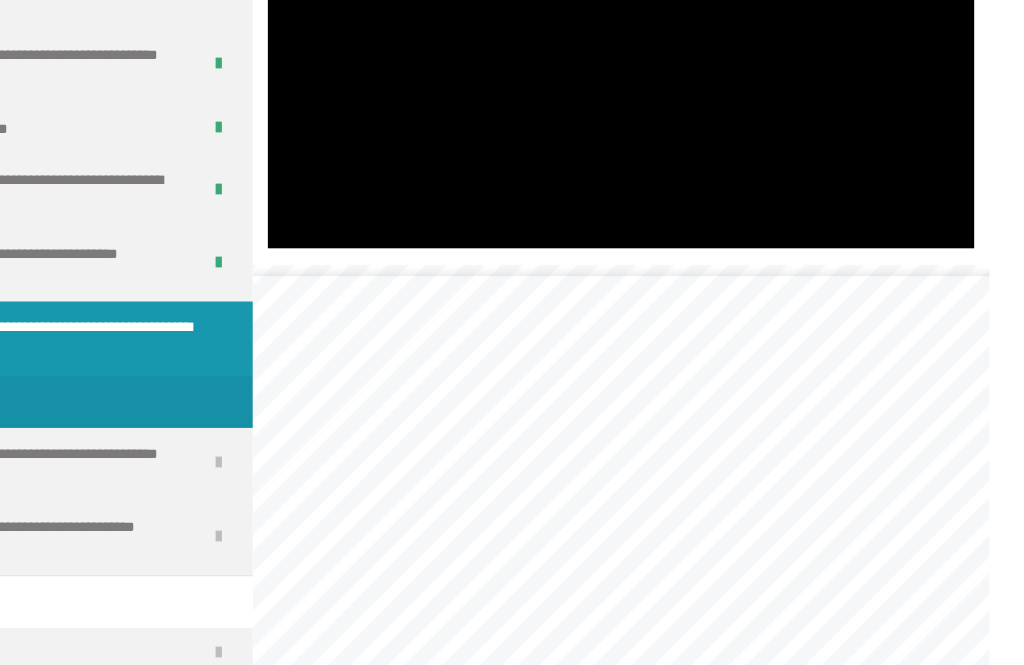 click at bounding box center [673, 43] 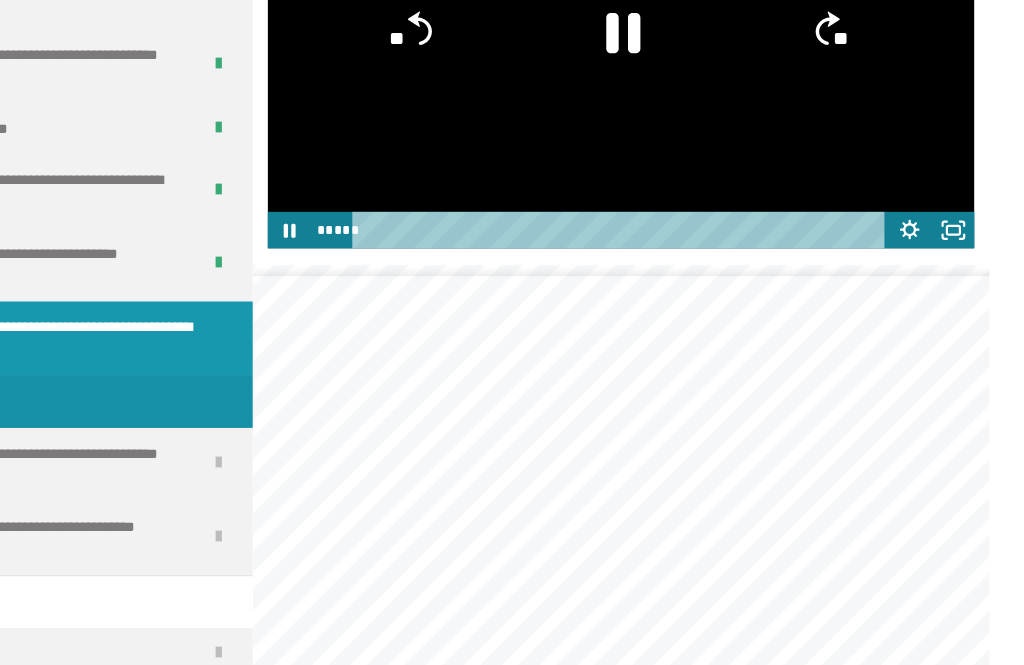 click 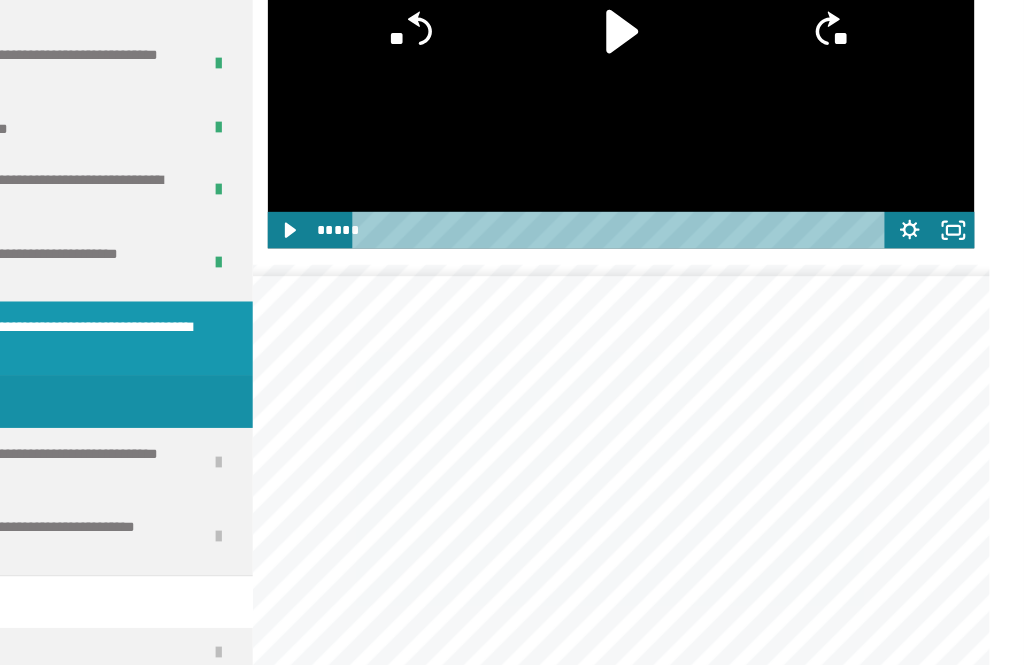 click 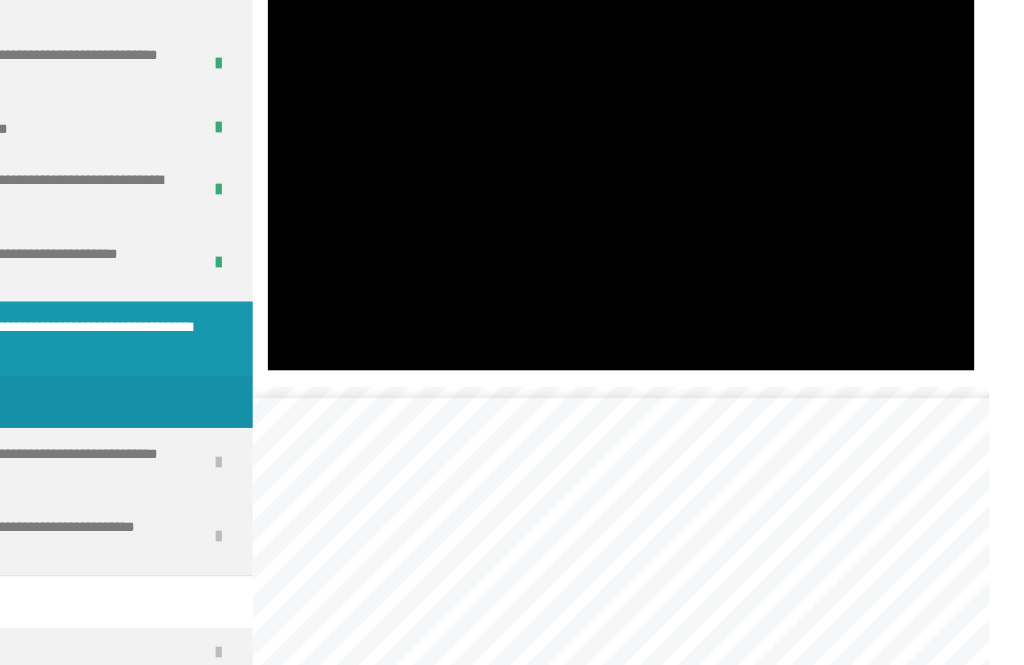 scroll, scrollTop: 1576, scrollLeft: 0, axis: vertical 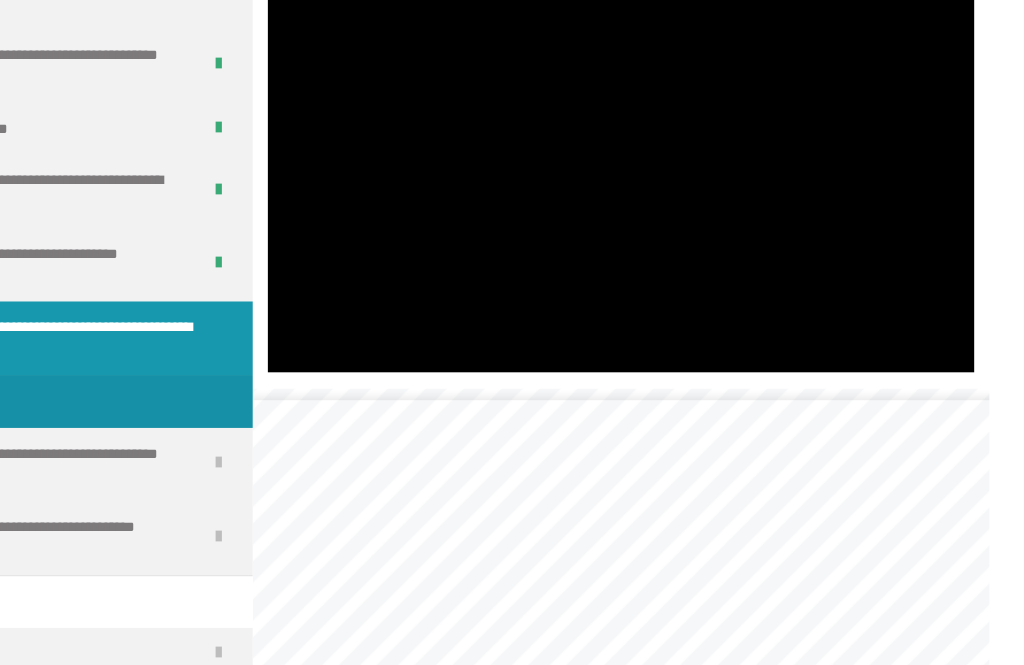 click at bounding box center [673, 151] 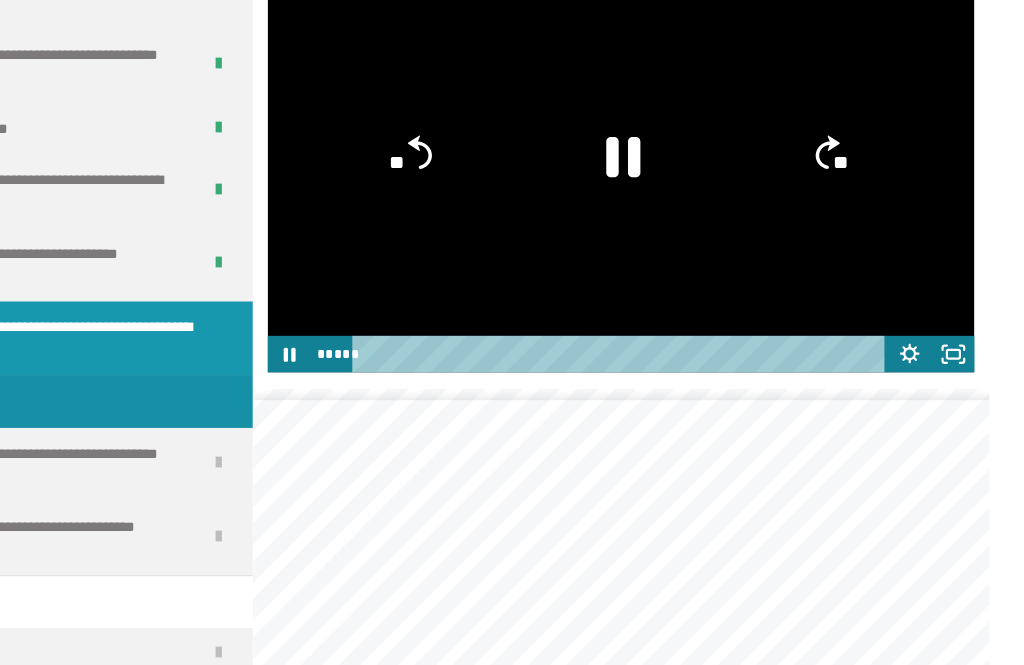click 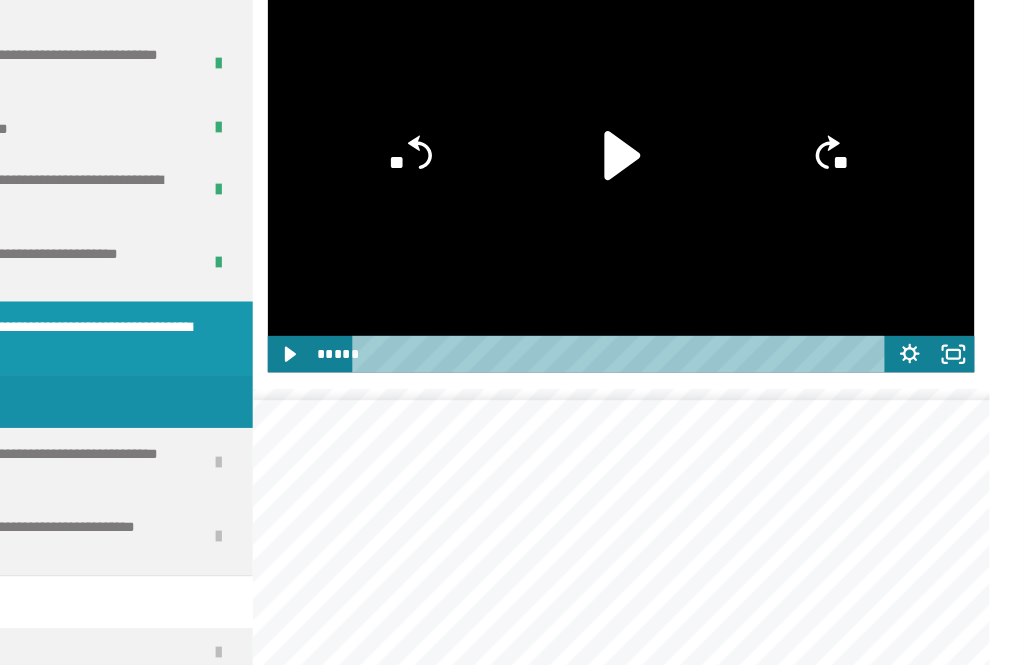 click 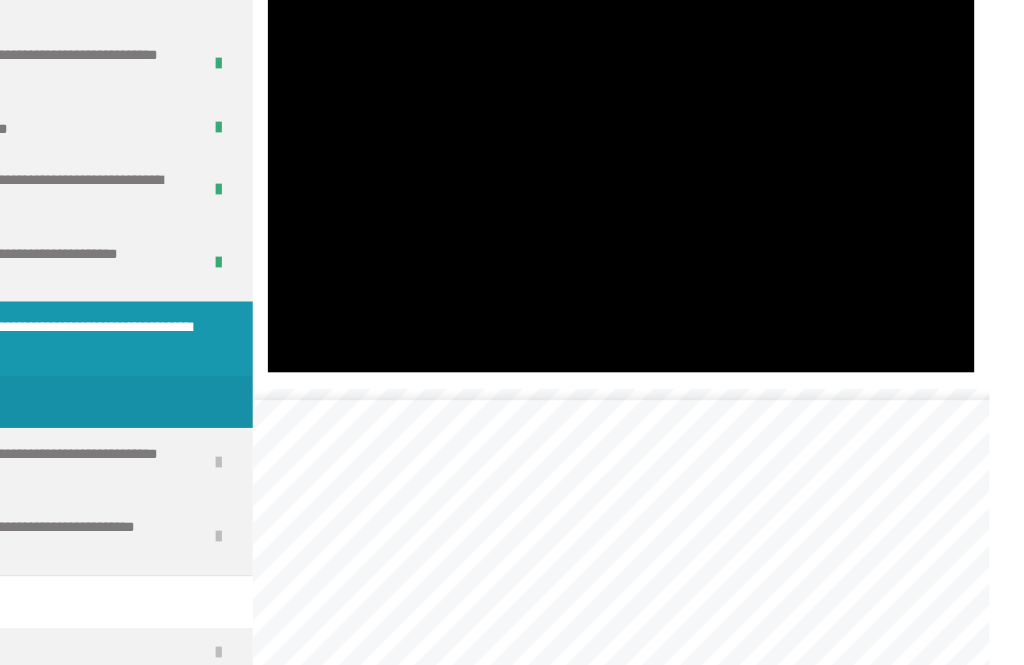 click at bounding box center (673, 151) 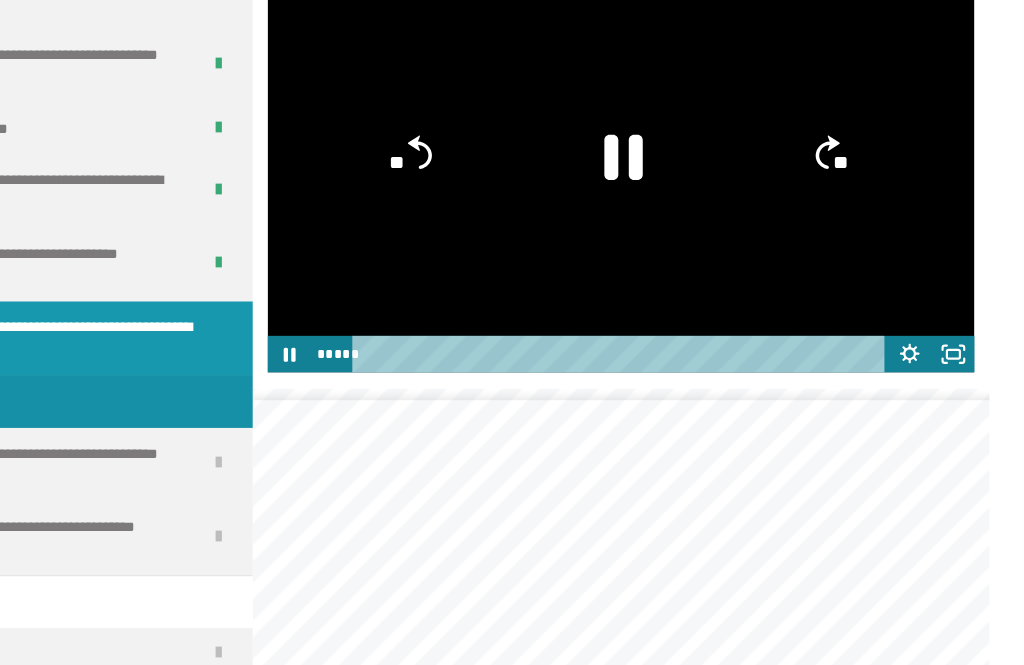 click 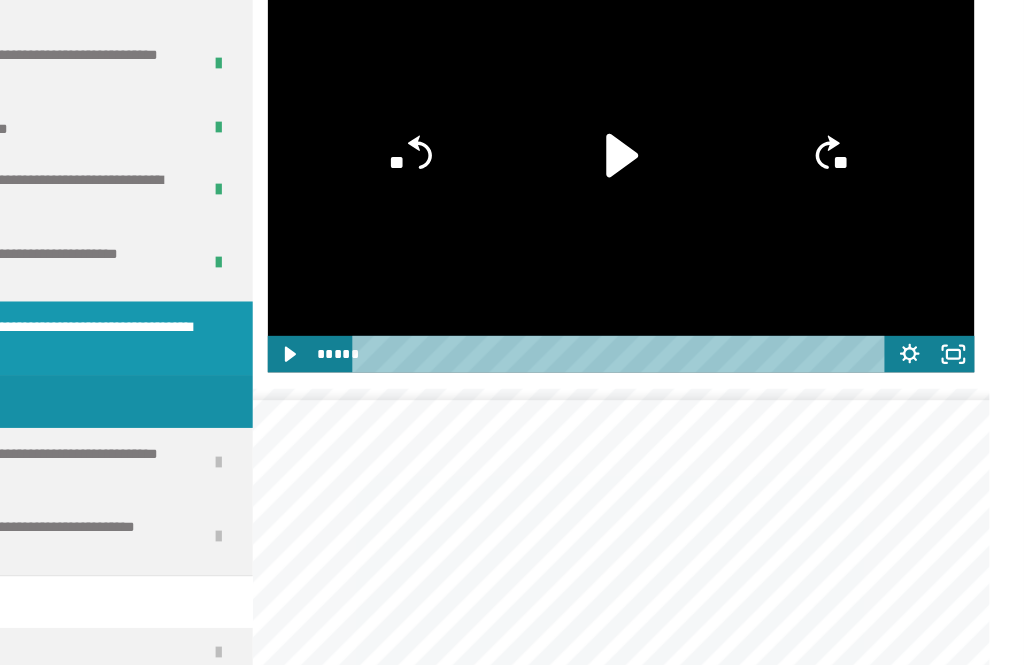click 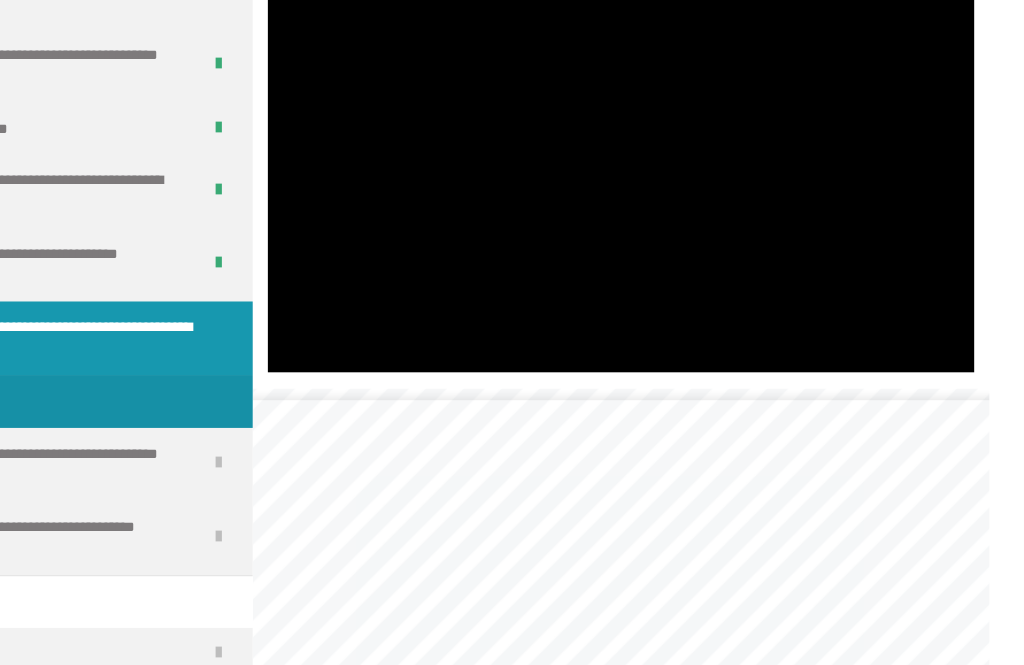 click at bounding box center (673, 151) 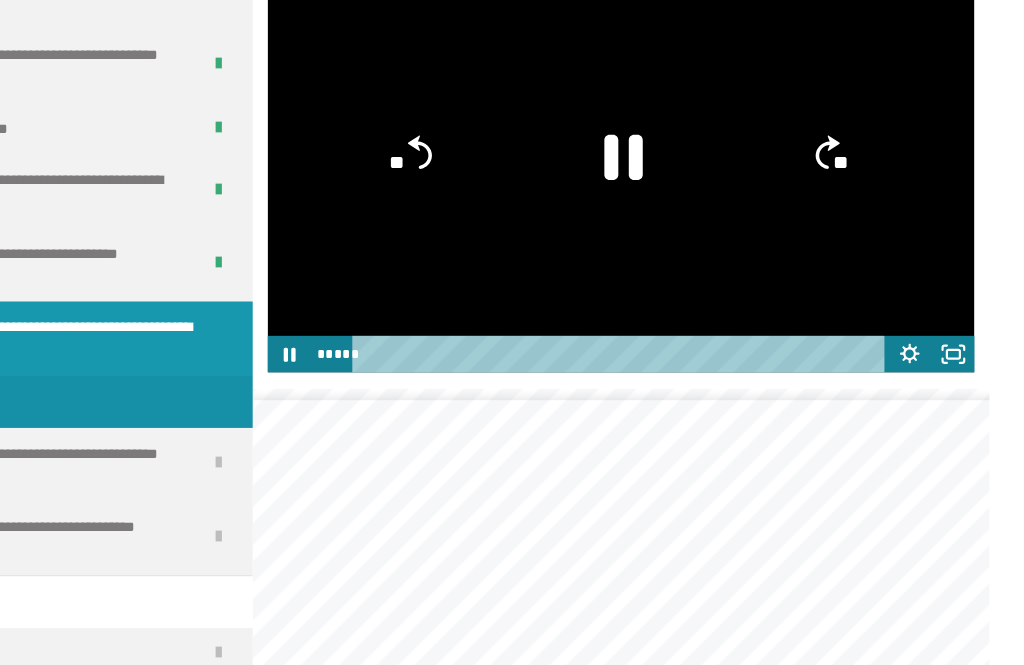 click 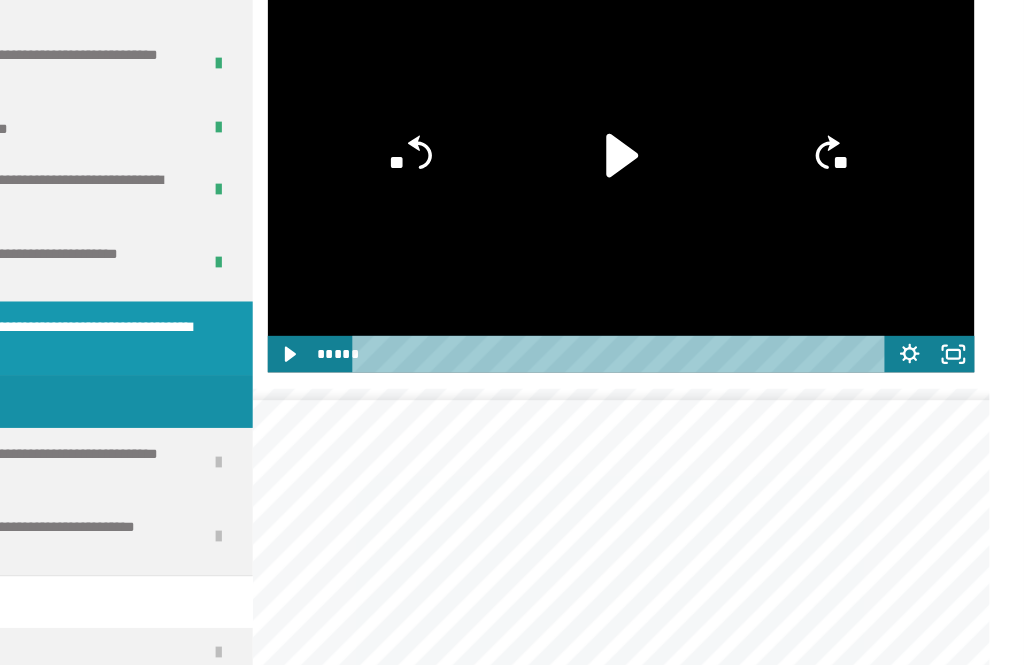 scroll, scrollTop: 1575, scrollLeft: 0, axis: vertical 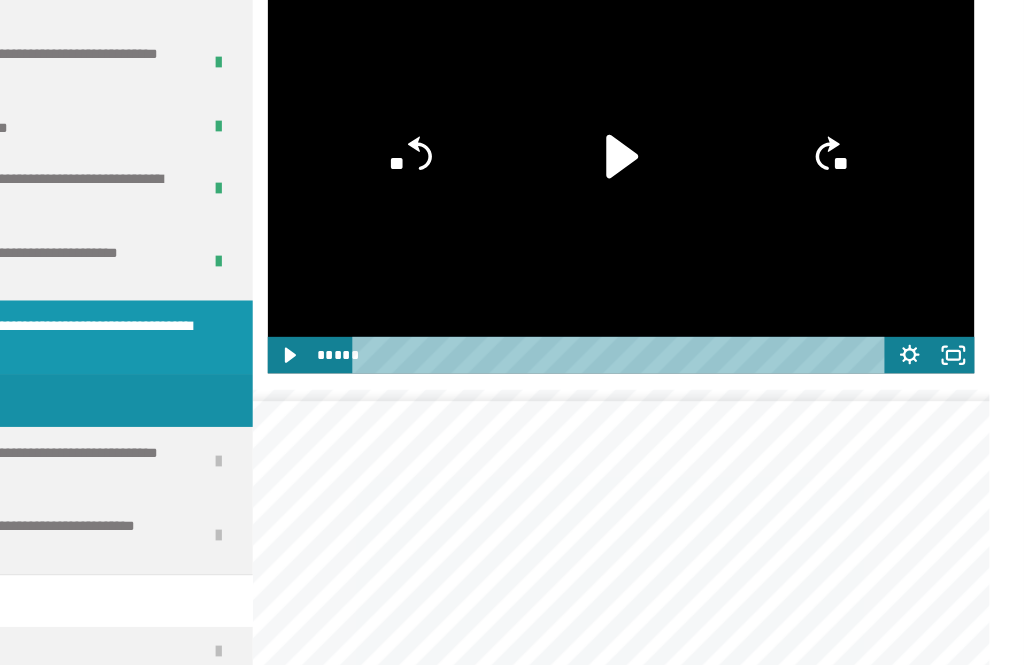 click 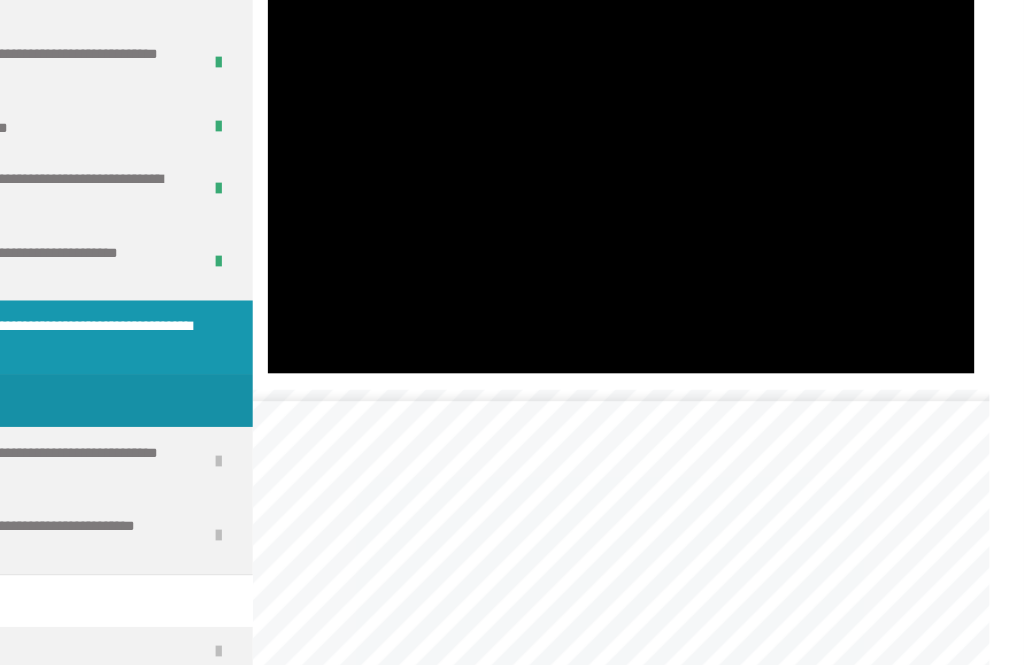 click at bounding box center [673, 152] 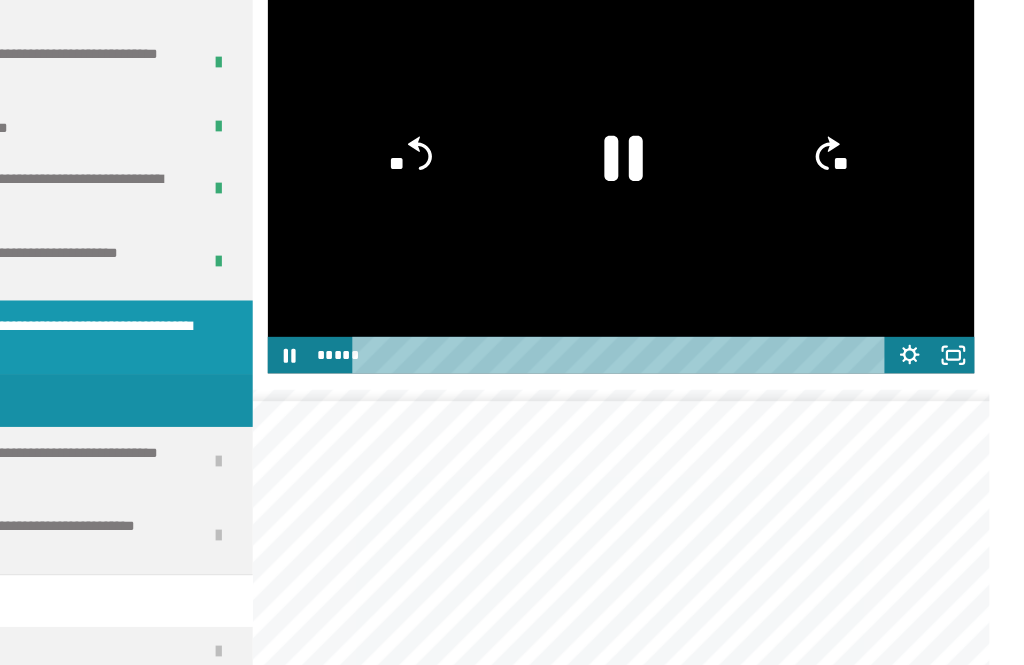 click 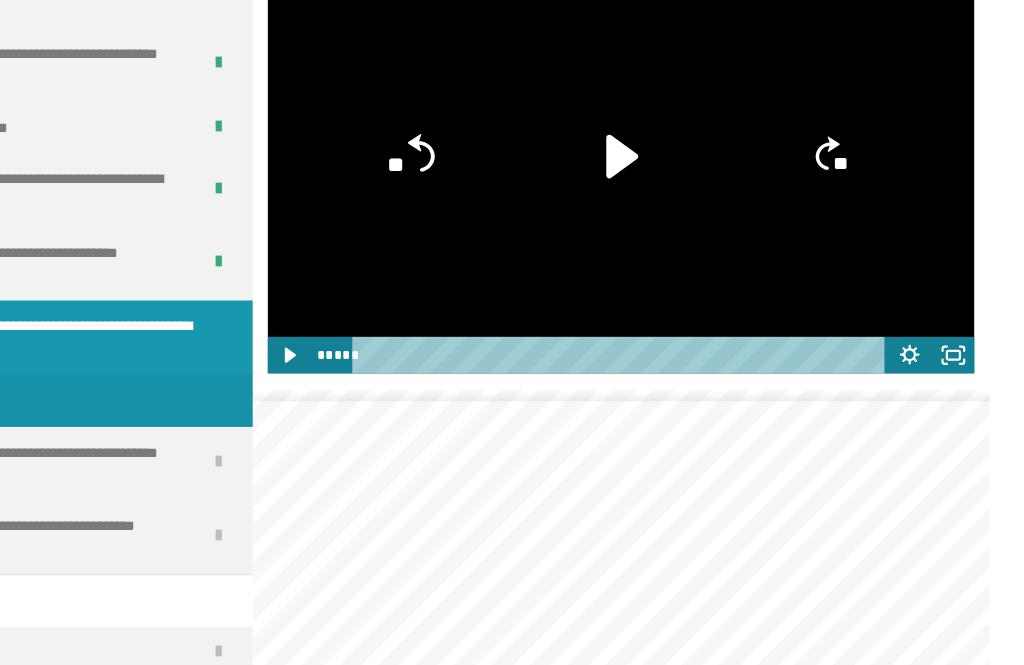 click on "**" 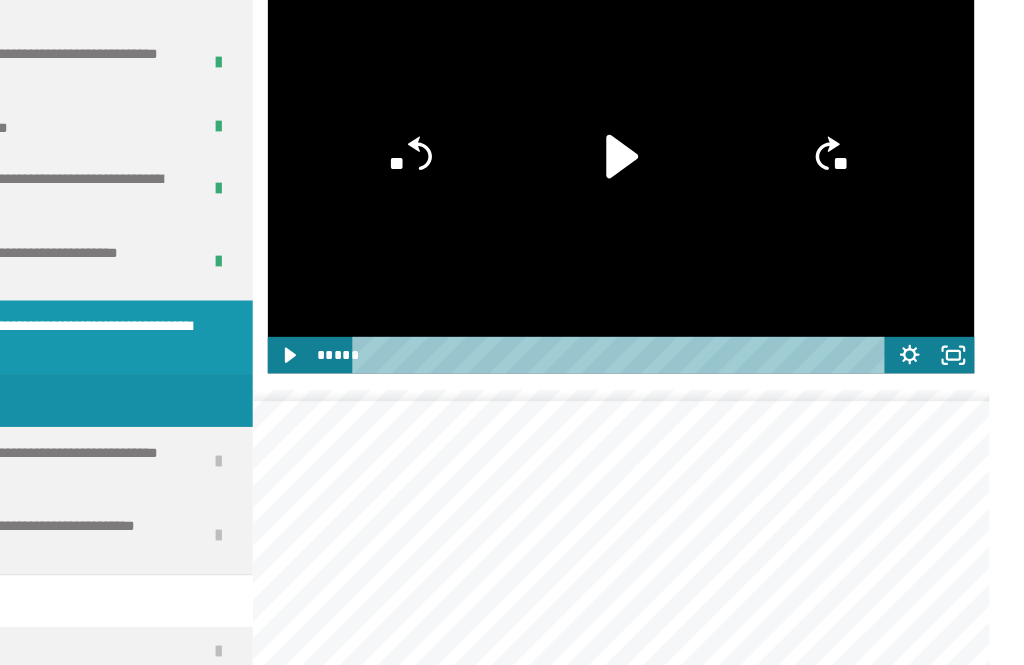 click 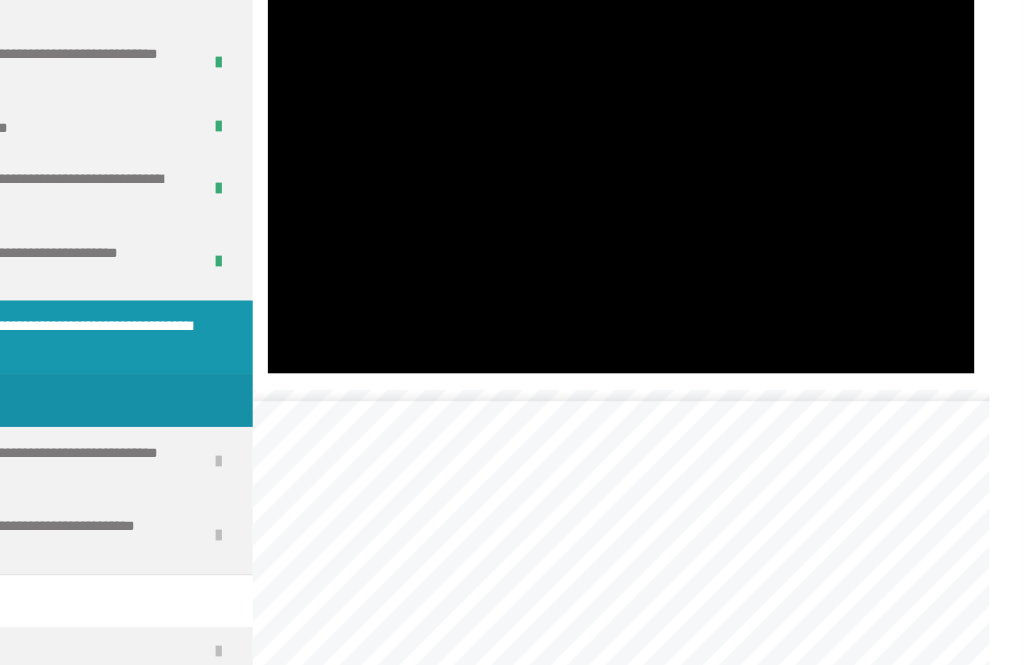 click at bounding box center (673, 152) 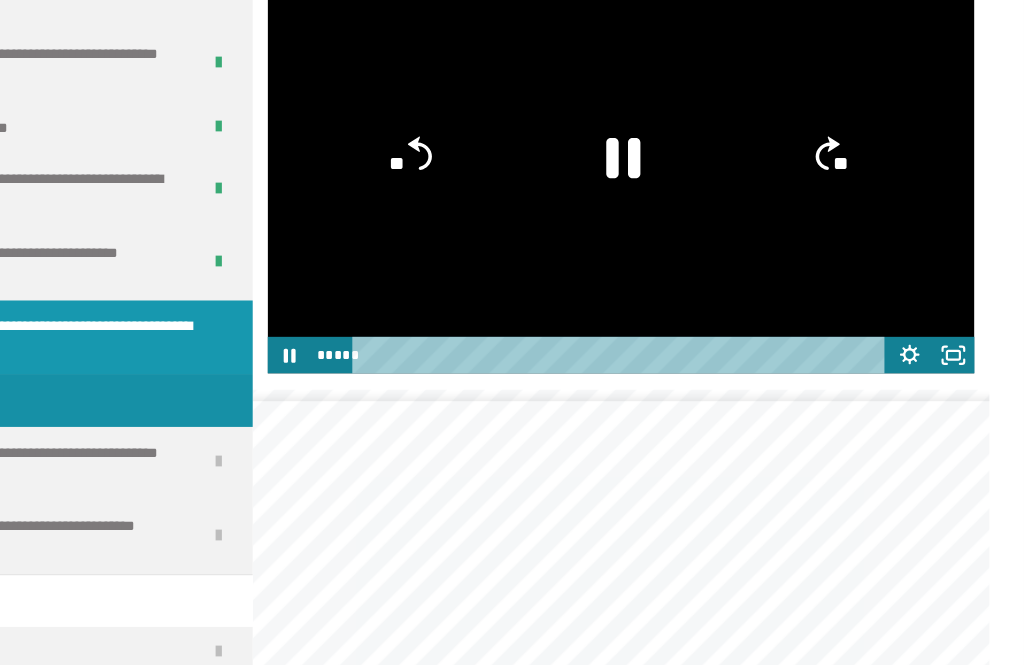 click 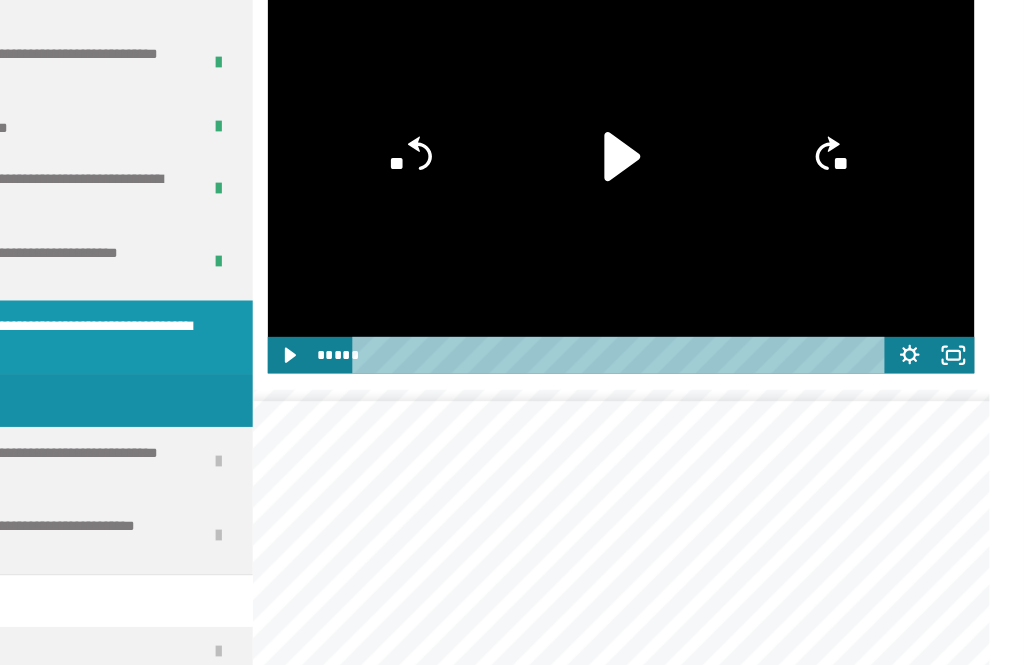 click 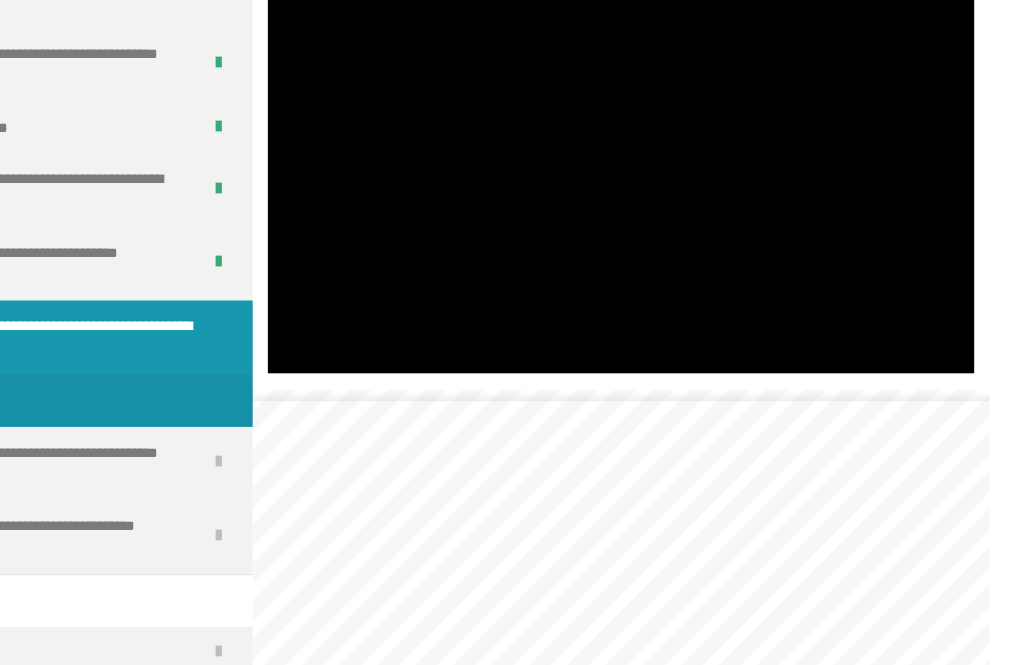 click at bounding box center (673, 152) 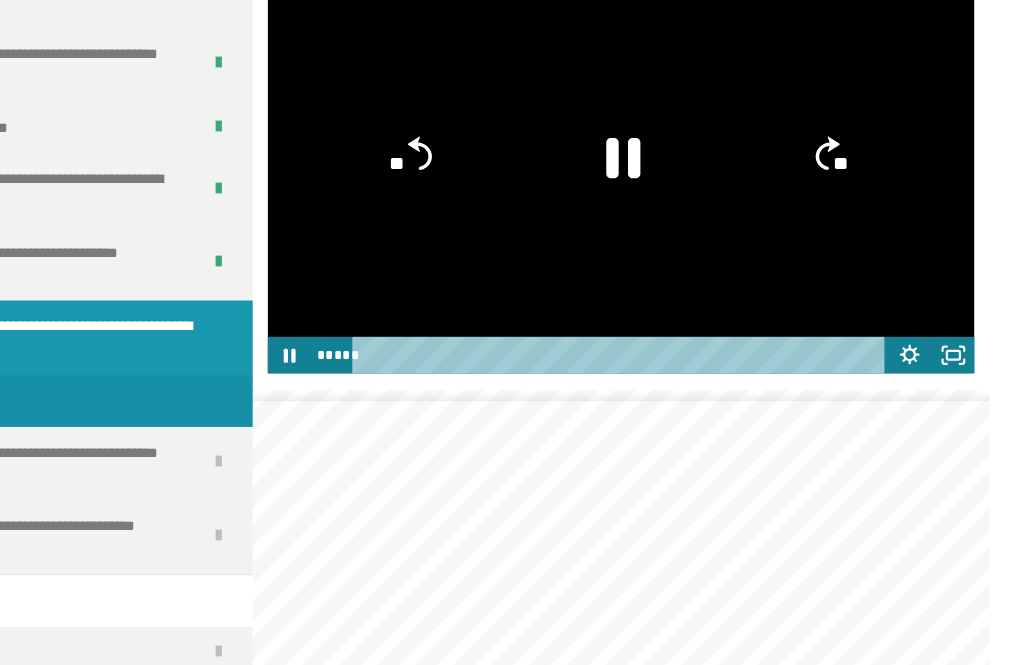 click on "**" 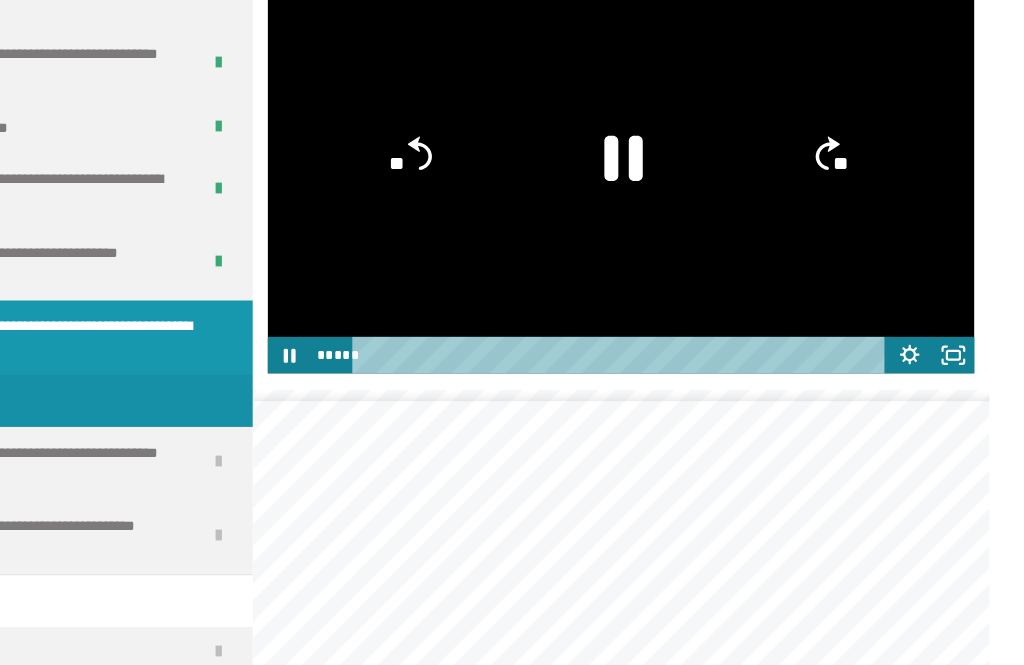 click 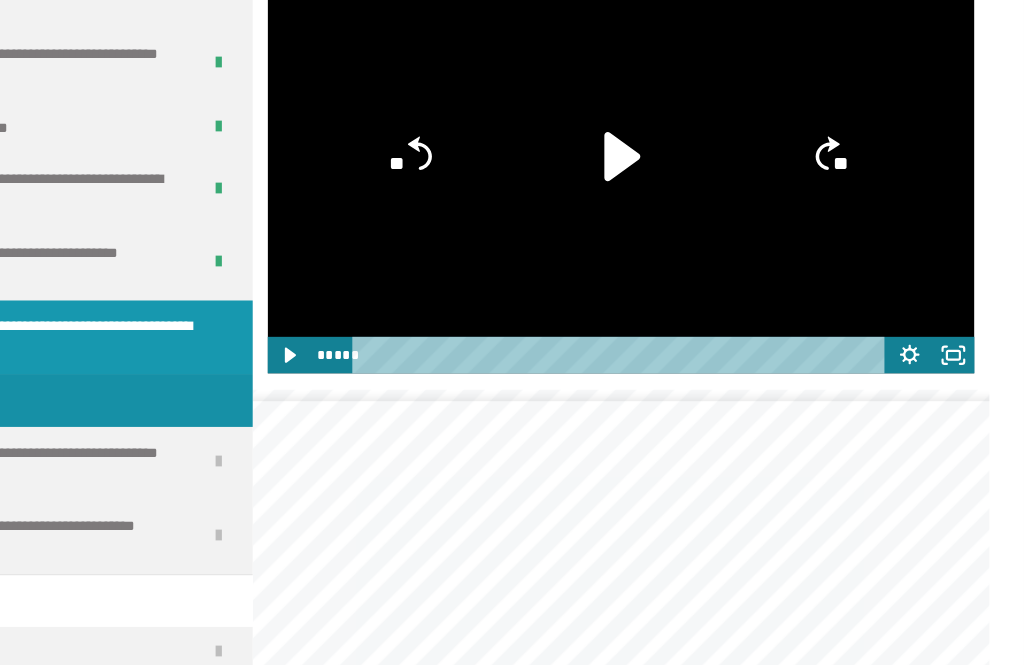 click 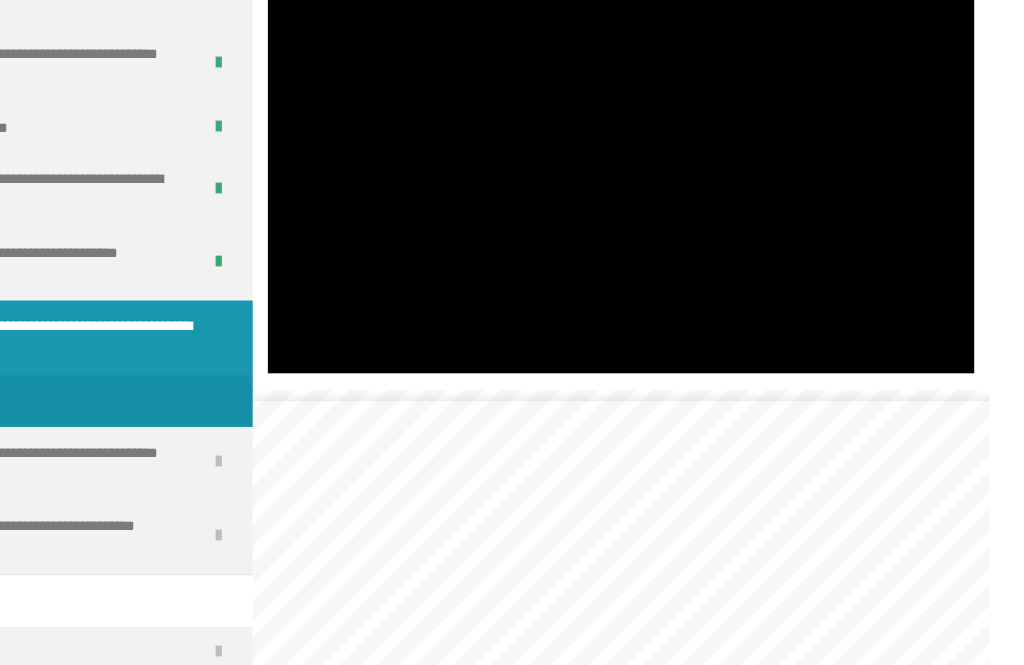 click at bounding box center (673, 152) 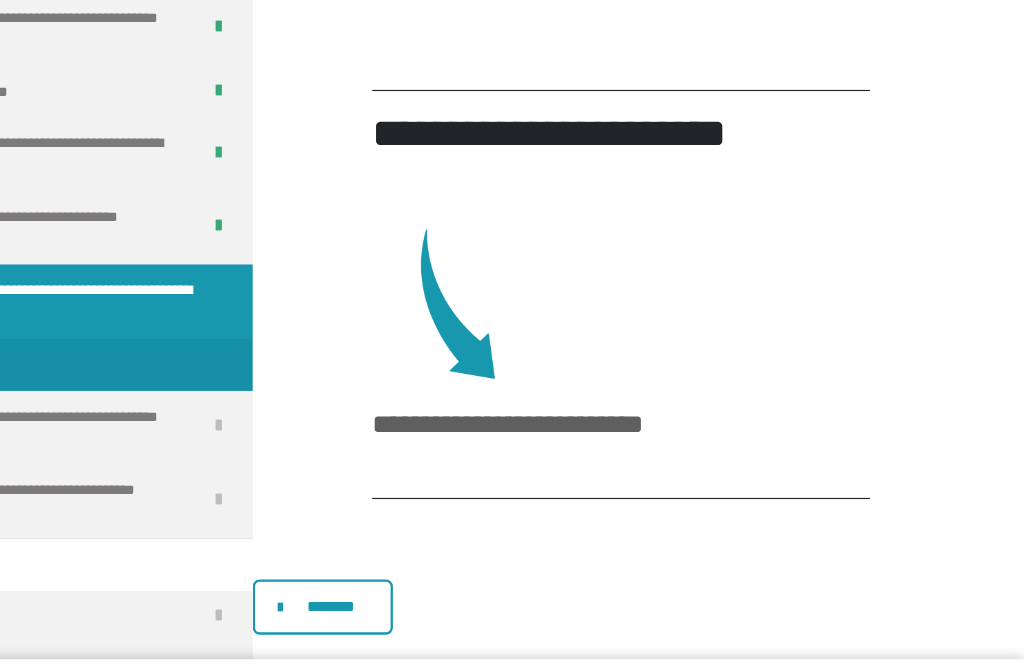 scroll, scrollTop: 4446, scrollLeft: 0, axis: vertical 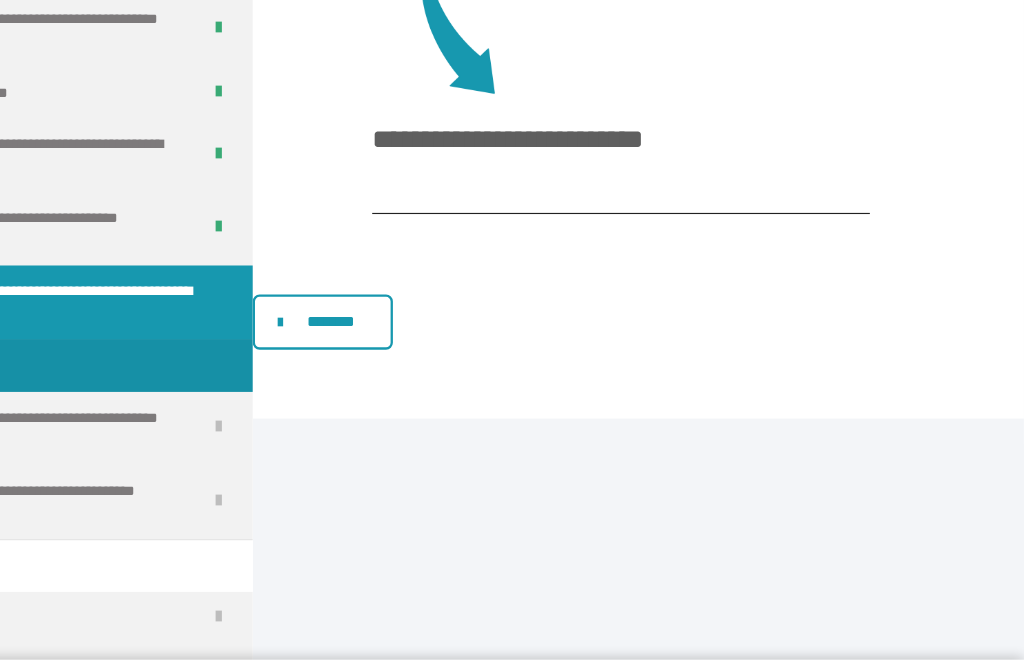 click on "********" at bounding box center [421, 310] 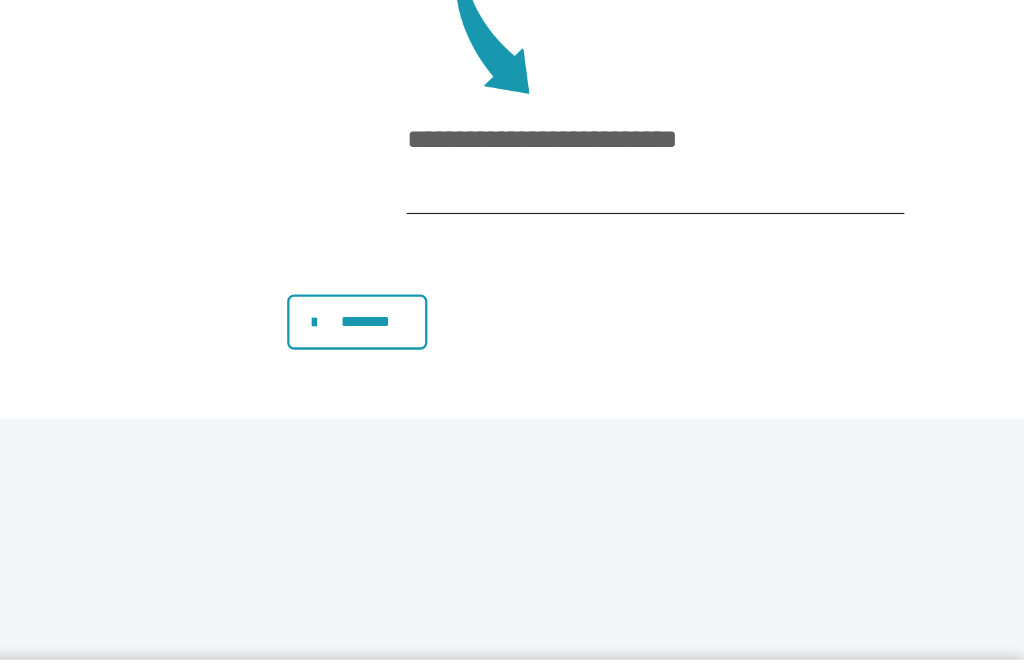 scroll, scrollTop: 0, scrollLeft: 0, axis: both 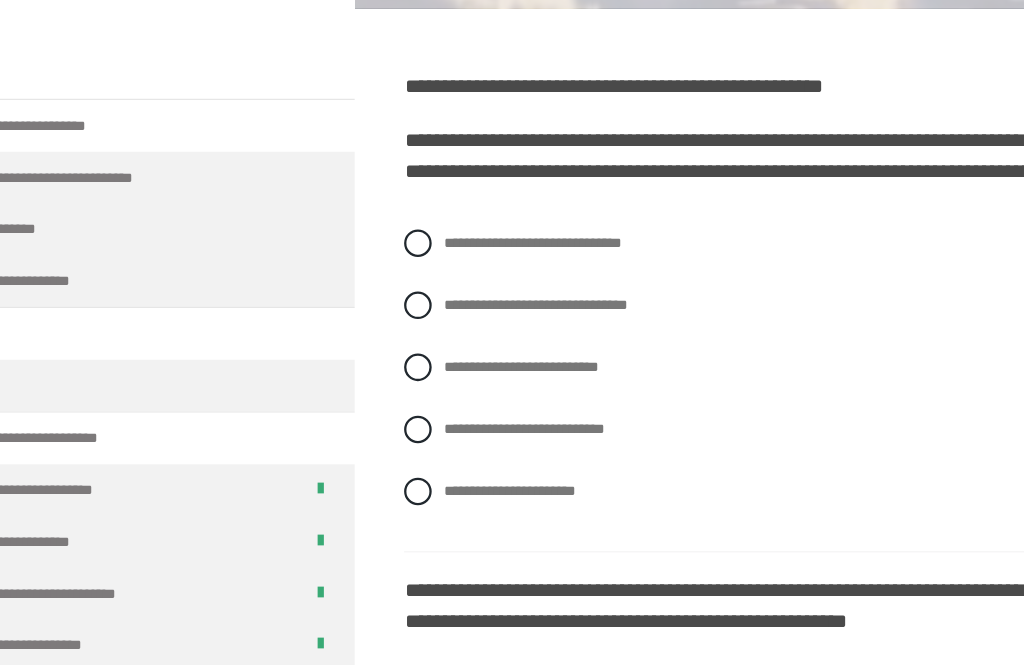 click on "**********" at bounding box center [510, 264] 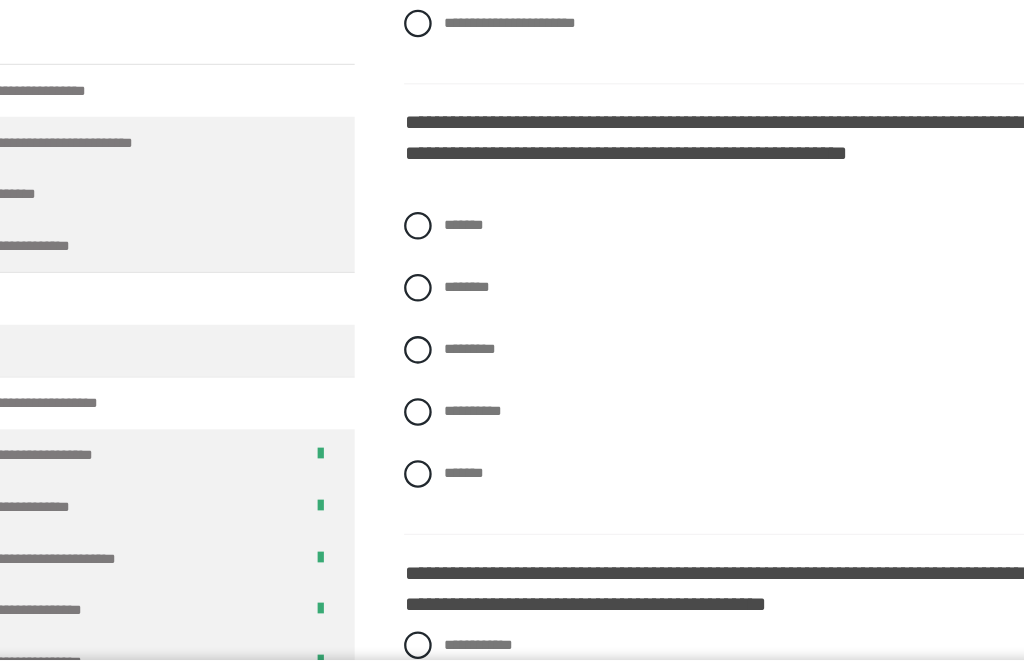 scroll, scrollTop: 944, scrollLeft: 0, axis: vertical 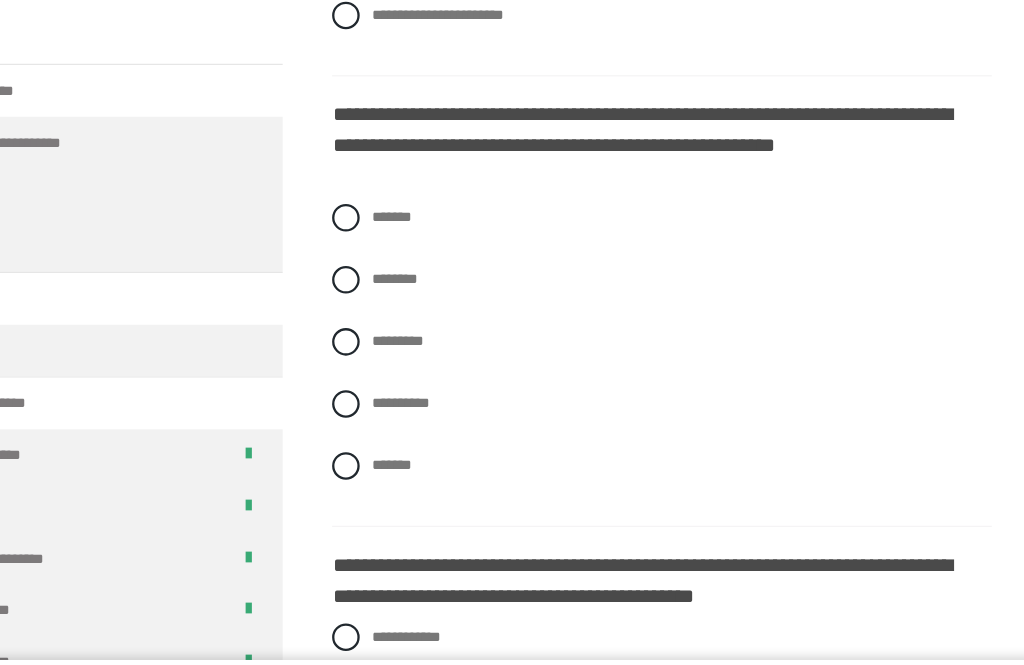 click on "**********" at bounding box center (455, 381) 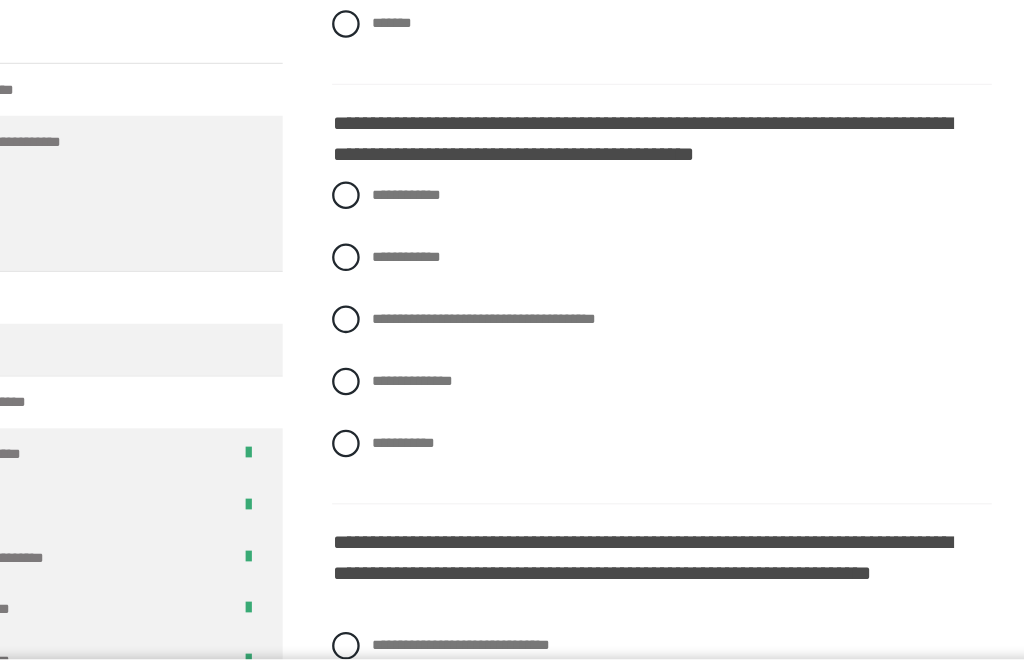 scroll, scrollTop: 1329, scrollLeft: 0, axis: vertical 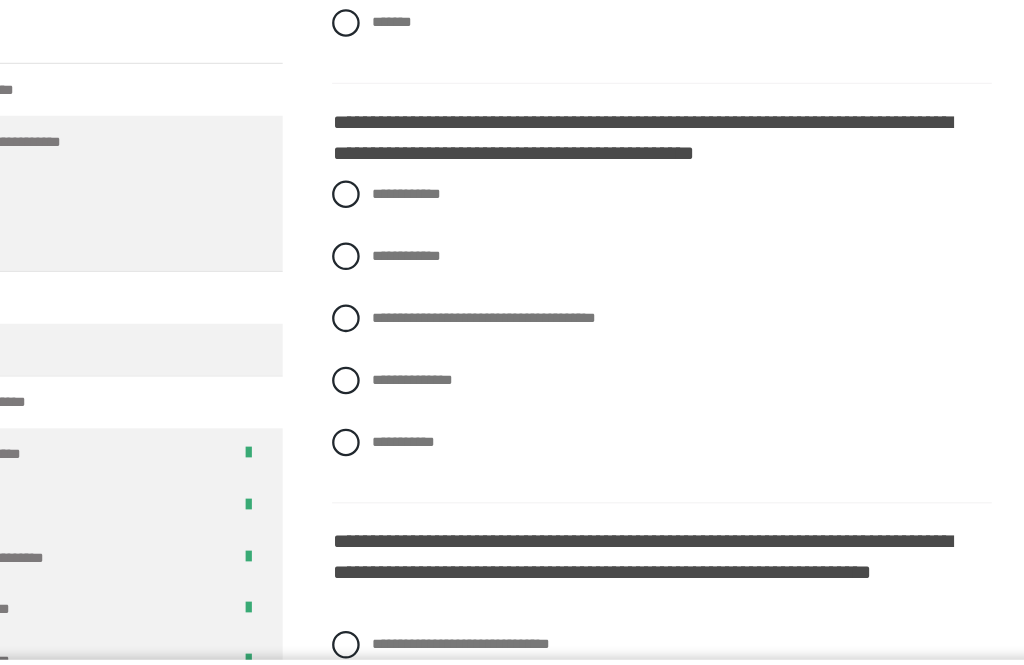 click on "**********" at bounding box center (683, 308) 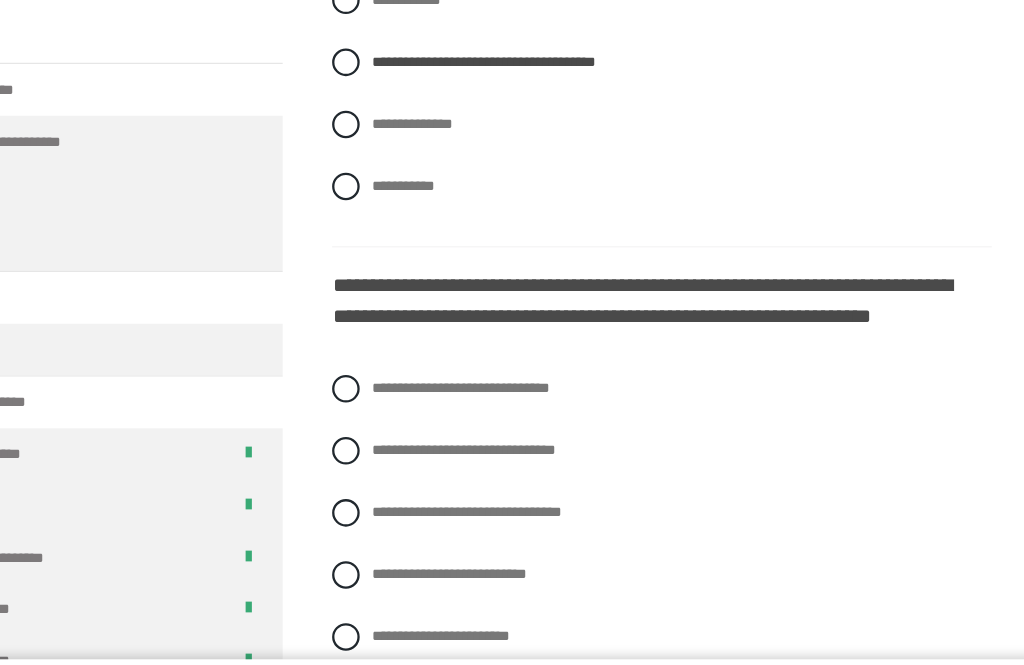 scroll, scrollTop: 1561, scrollLeft: 0, axis: vertical 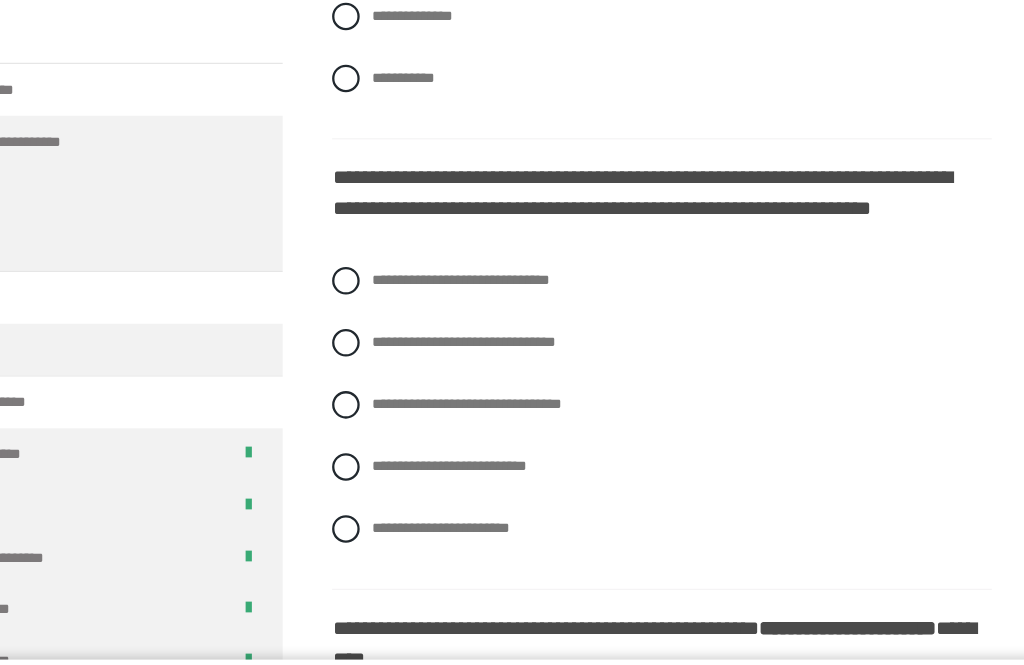 click on "**********" at bounding box center [507, 274] 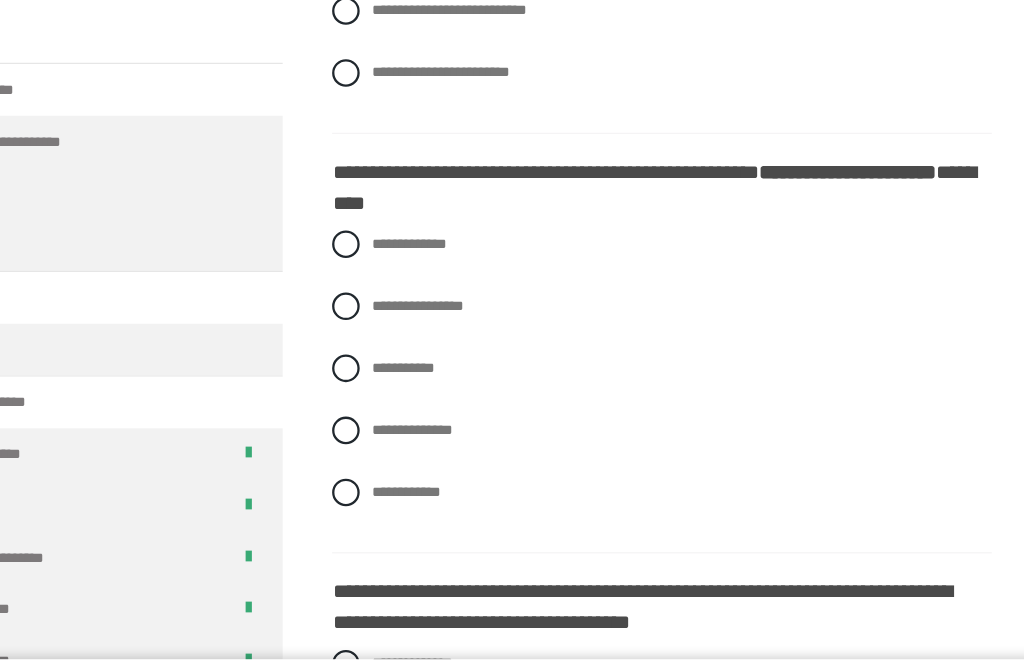 scroll, scrollTop: 2043, scrollLeft: 0, axis: vertical 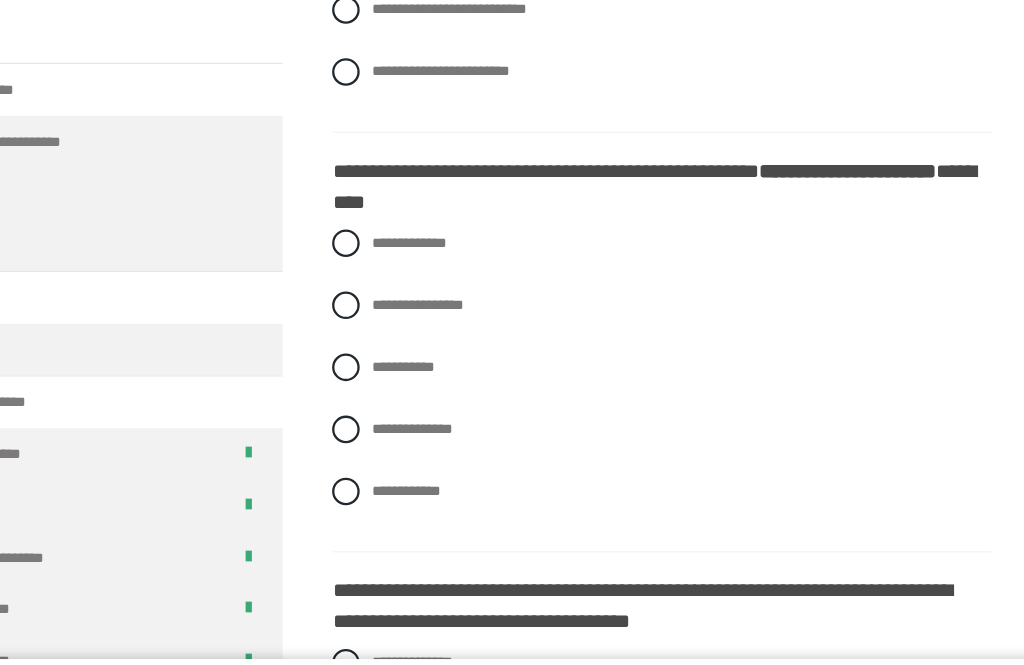 click on "**********" at bounding box center [462, 242] 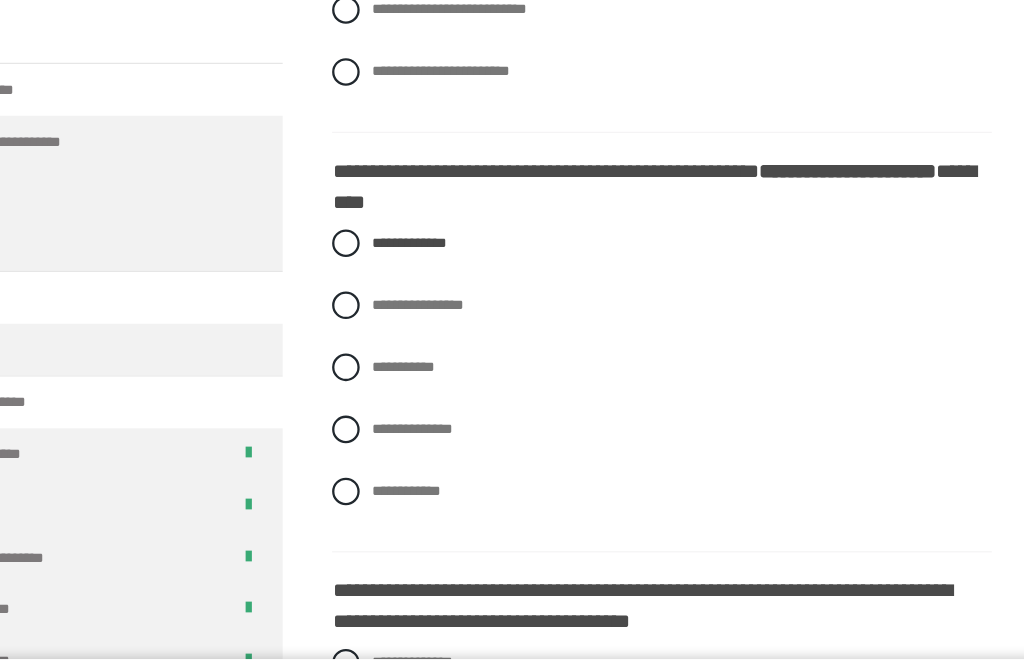 scroll, scrollTop: 2044, scrollLeft: 0, axis: vertical 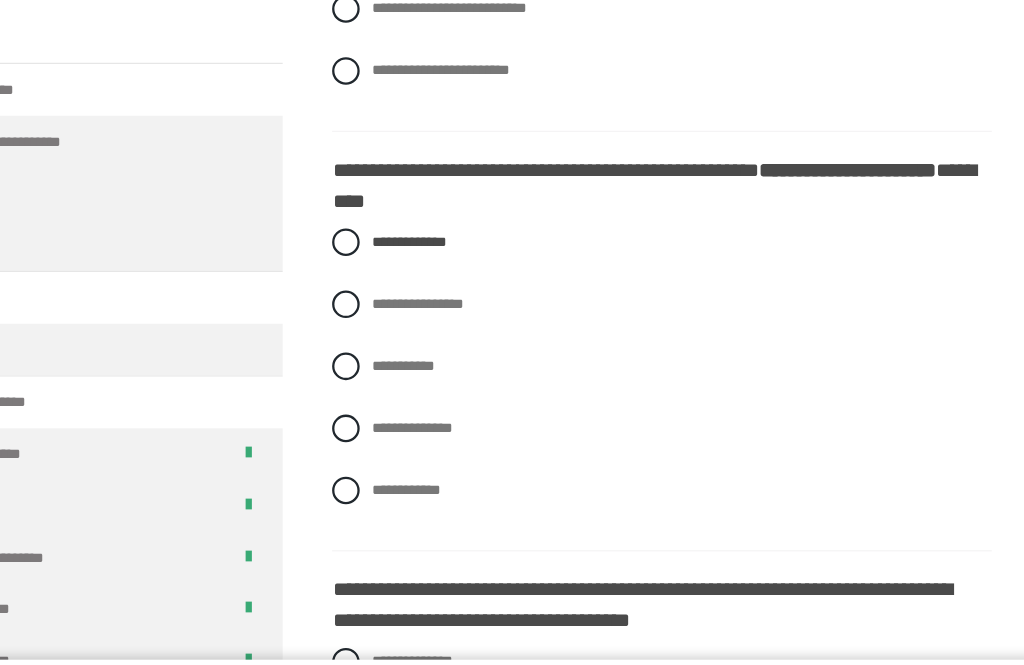 click on "**********" at bounding box center [683, 350] 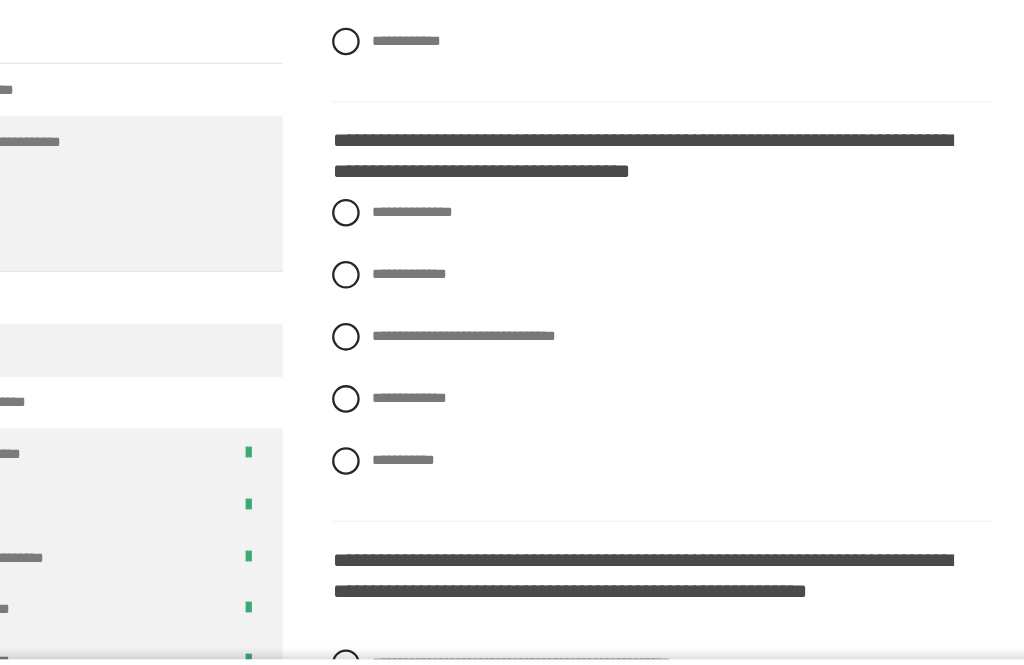 scroll, scrollTop: 2490, scrollLeft: 0, axis: vertical 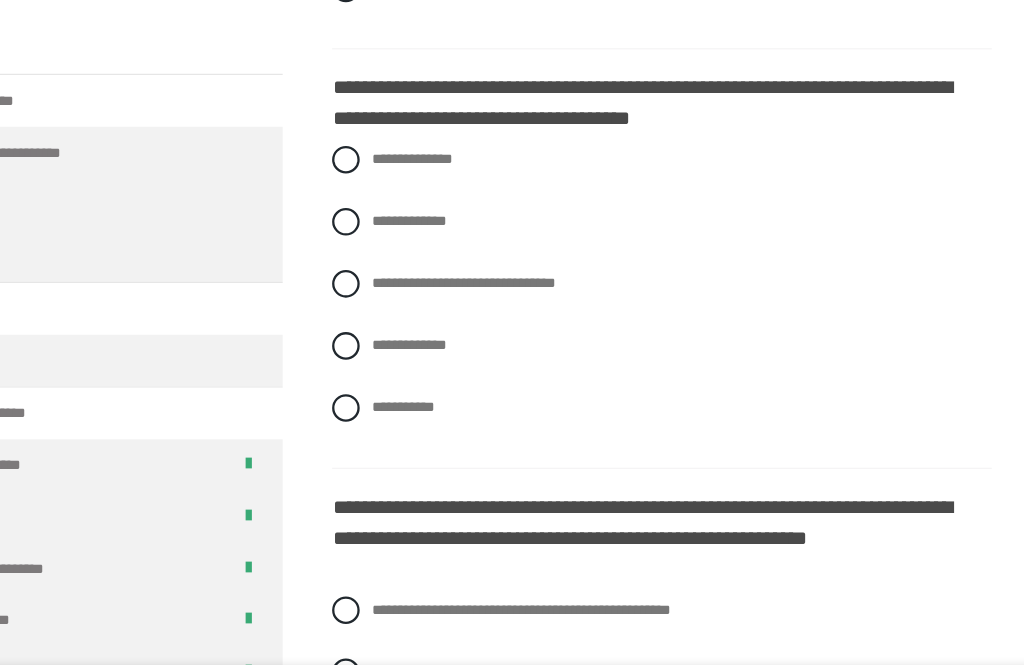 click on "**********" at bounding box center [510, 268] 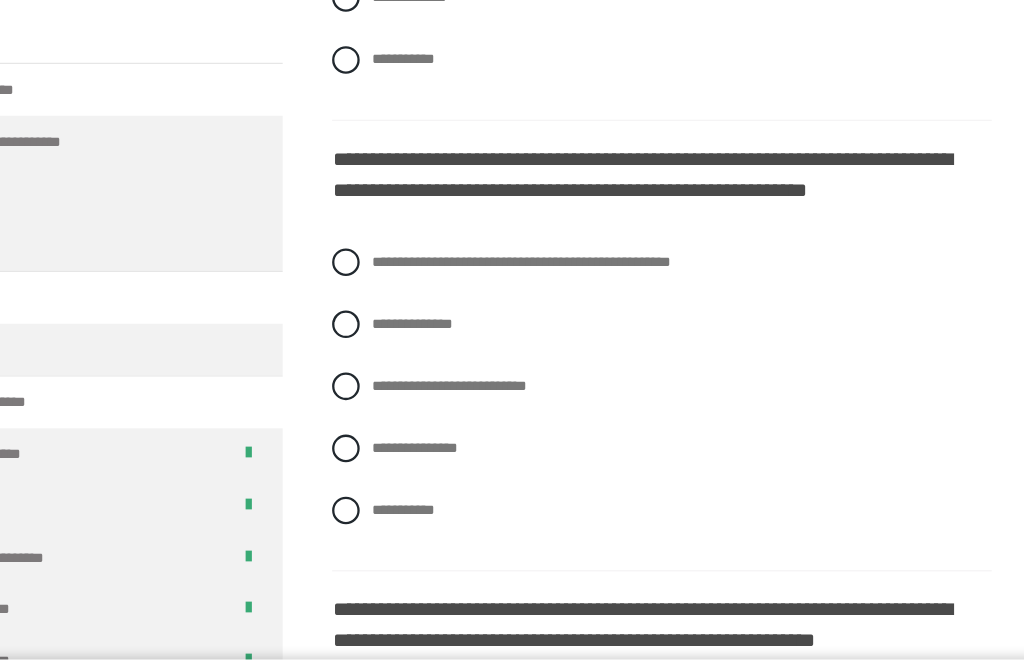 scroll, scrollTop: 2785, scrollLeft: 0, axis: vertical 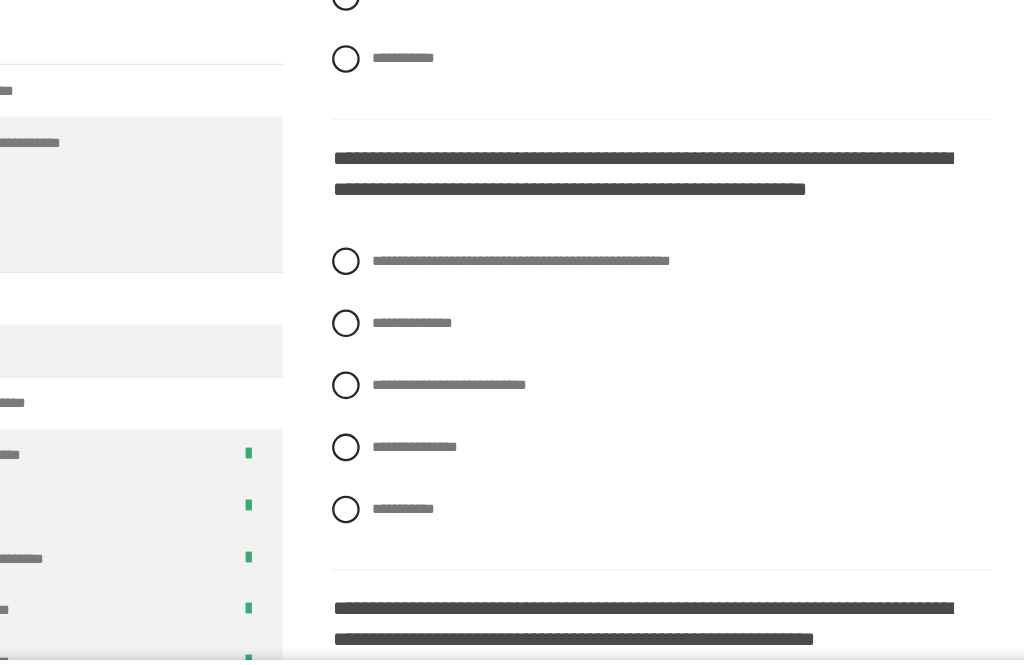 click on "**********" at bounding box center (560, 257) 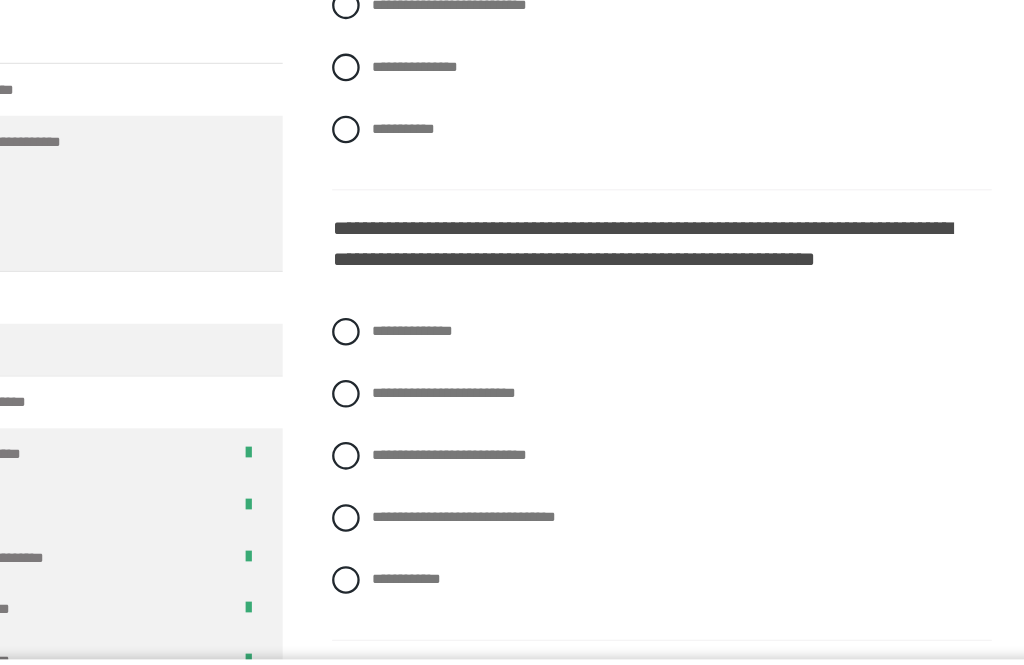 scroll, scrollTop: 3116, scrollLeft: 0, axis: vertical 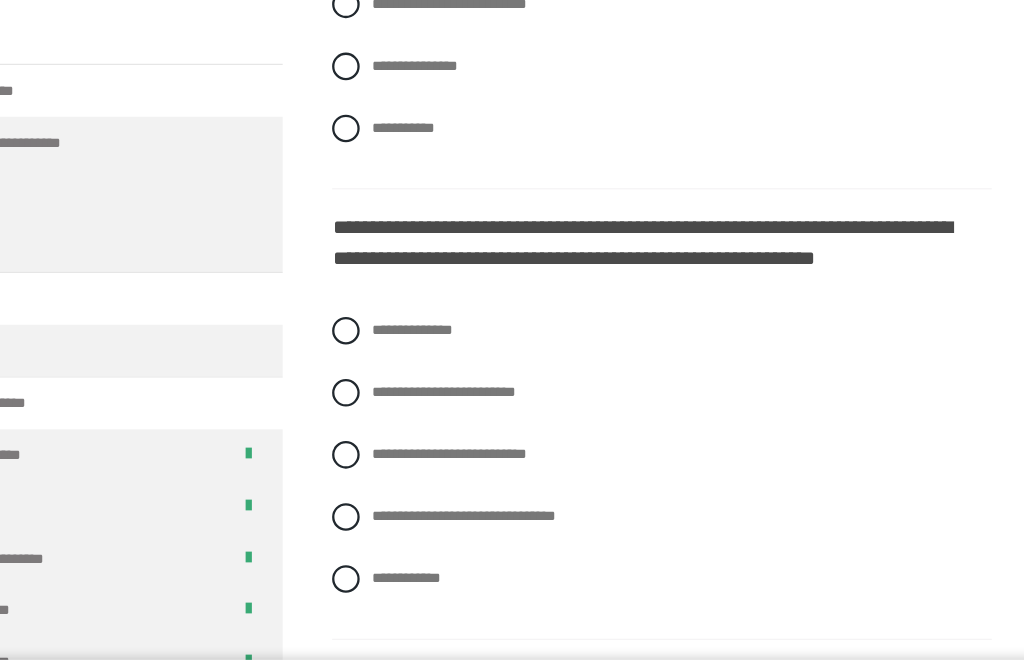 click on "**********" at bounding box center [683, 373] 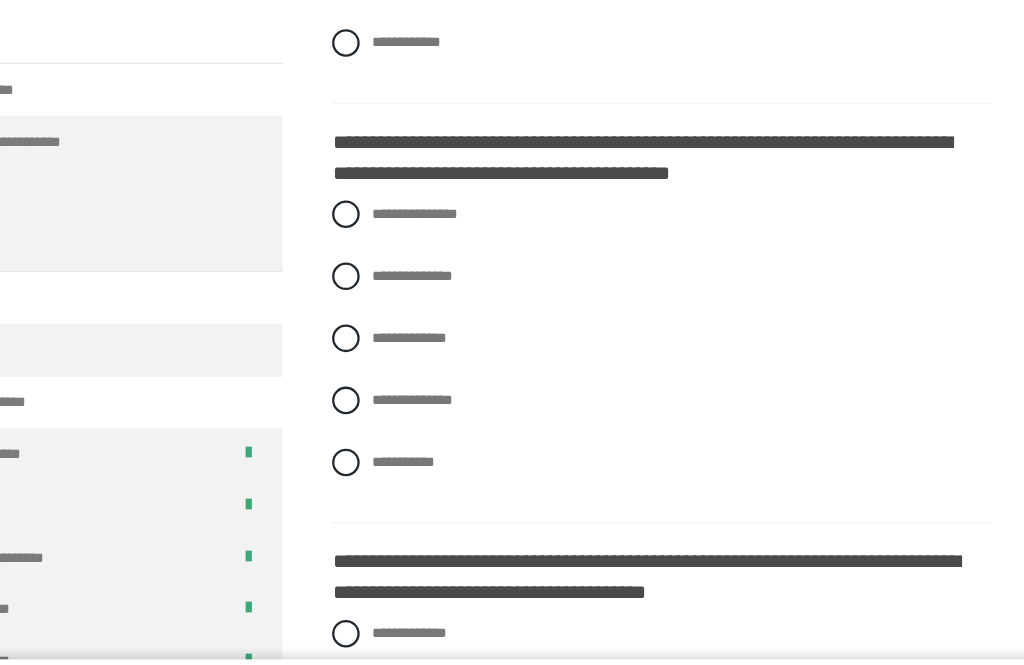 scroll, scrollTop: 3583, scrollLeft: 0, axis: vertical 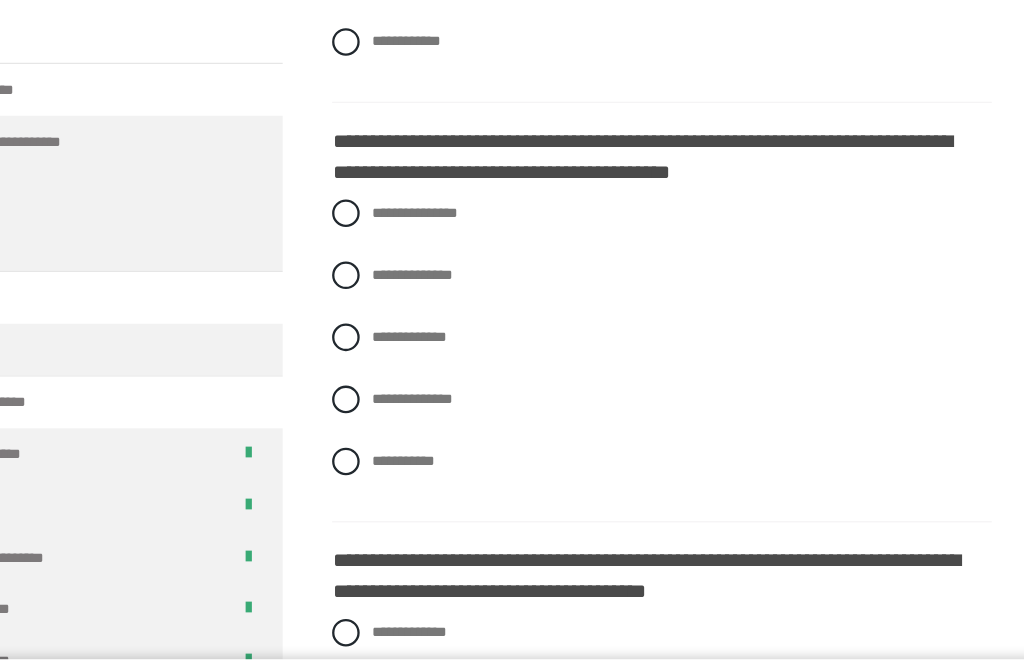 click on "**********" at bounding box center (683, 271) 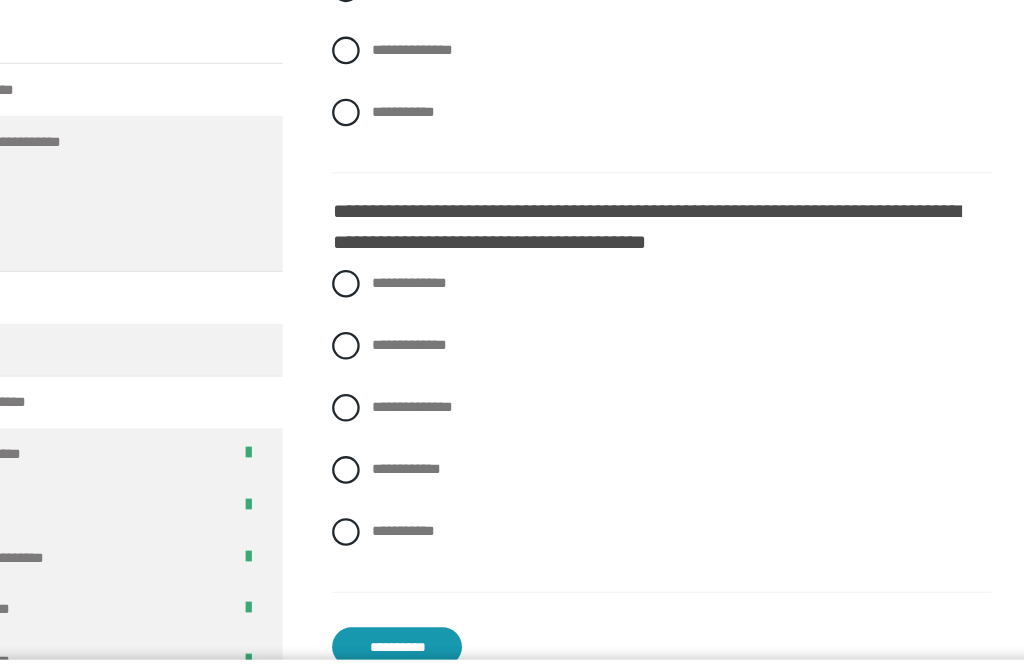 scroll, scrollTop: 3889, scrollLeft: 0, axis: vertical 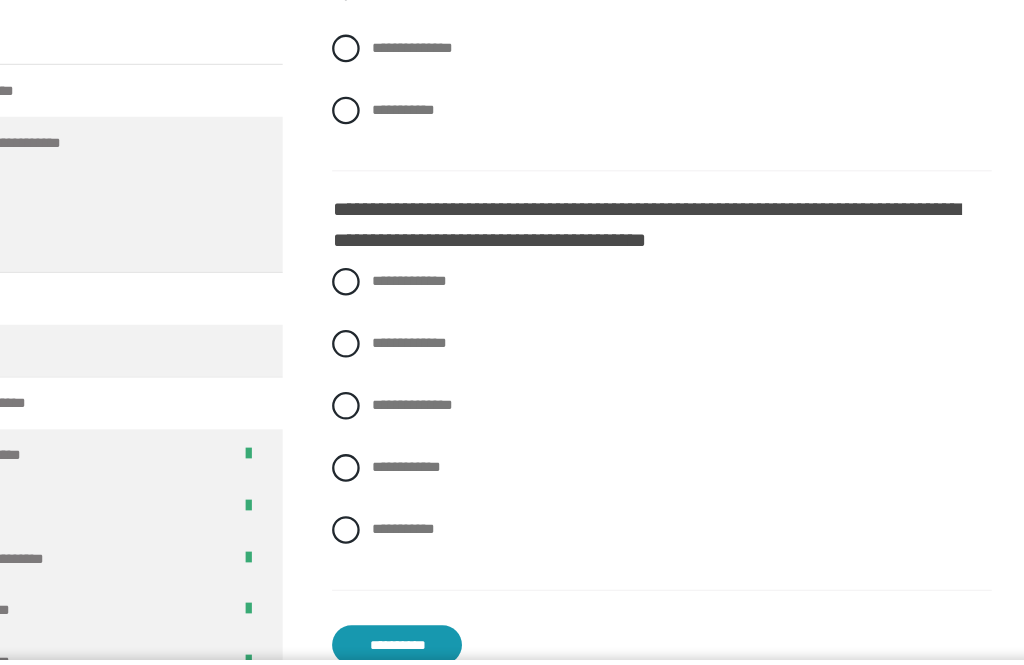 click on "**********" at bounding box center [462, 329] 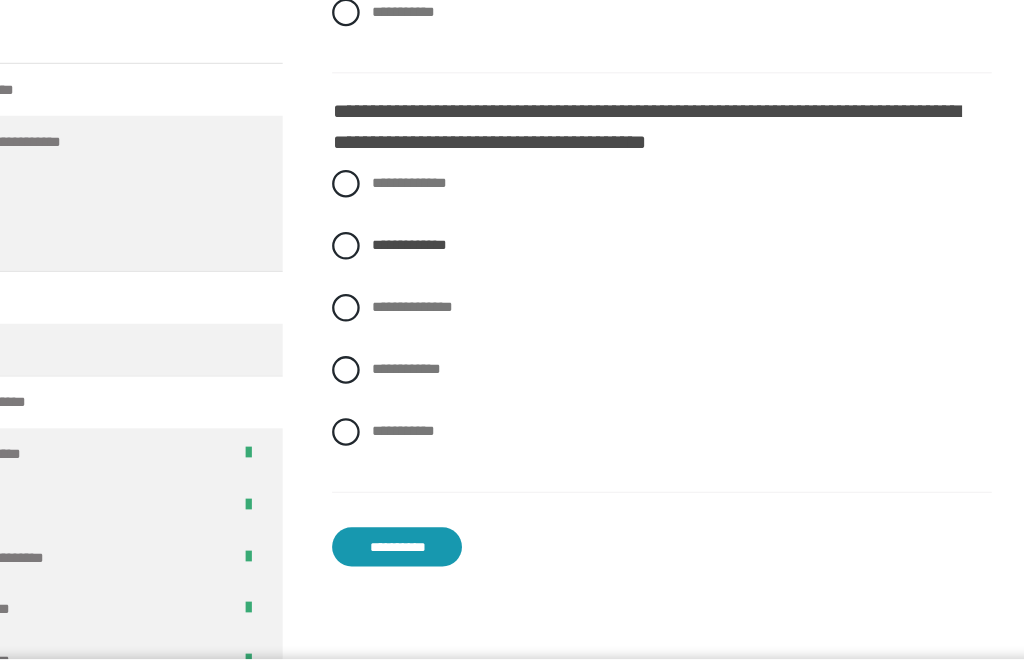 scroll, scrollTop: 3975, scrollLeft: 0, axis: vertical 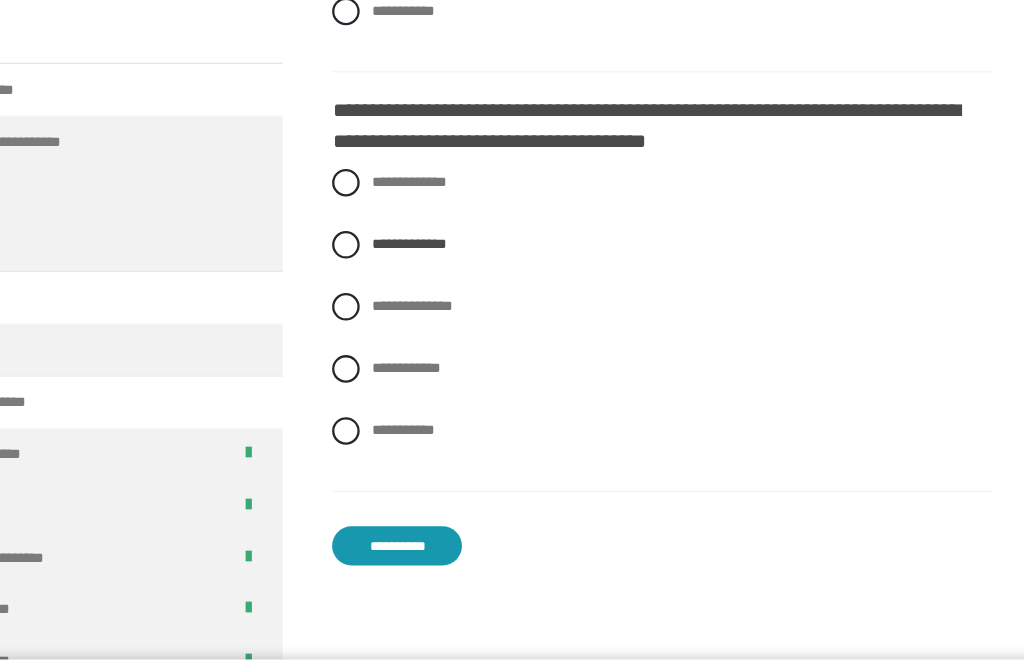 click on "**********" at bounding box center [452, 506] 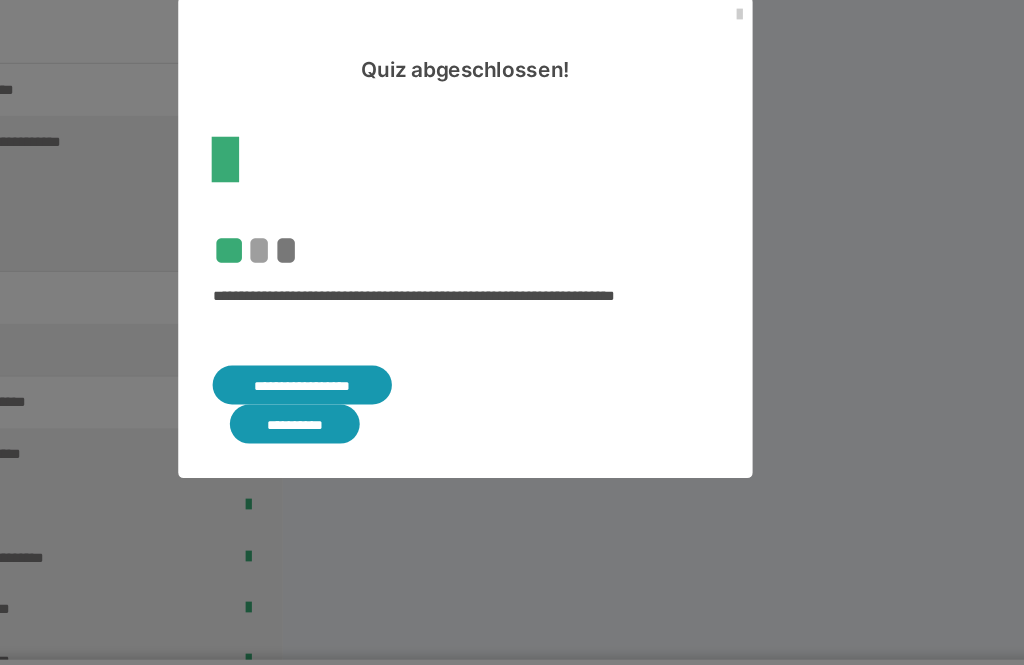 click on "**********" at bounding box center (512, -1631) 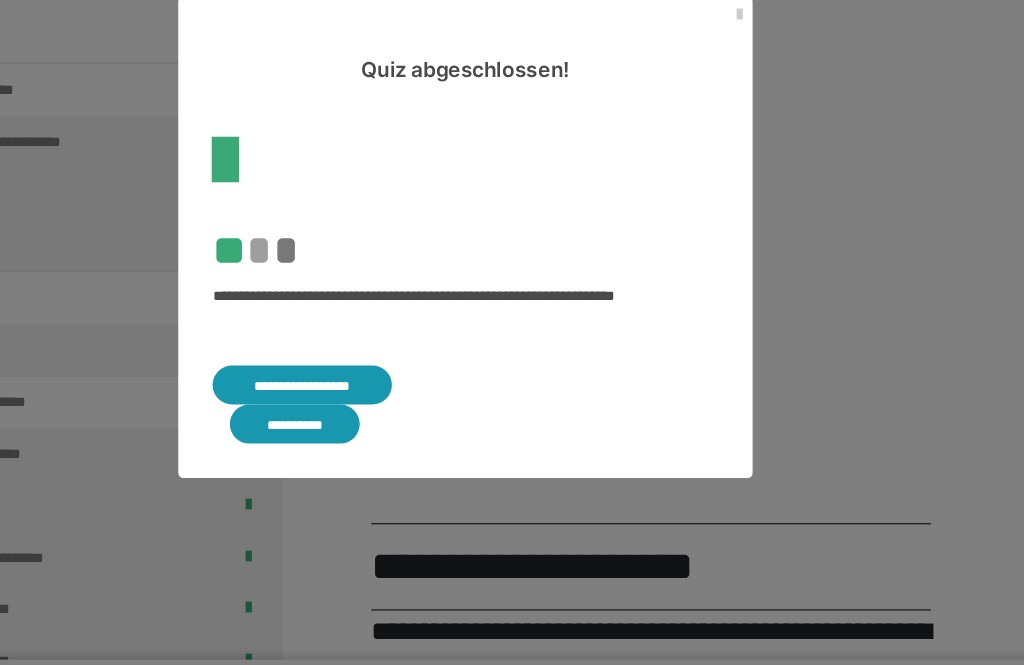 click on "**********" at bounding box center [363, 400] 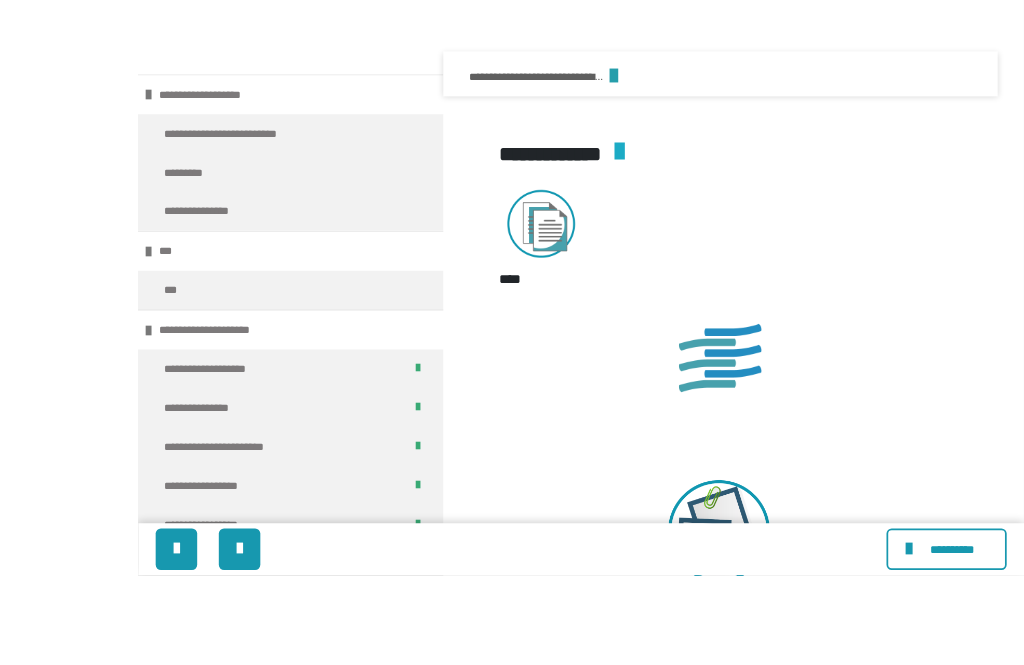 scroll, scrollTop: 3185, scrollLeft: 0, axis: vertical 